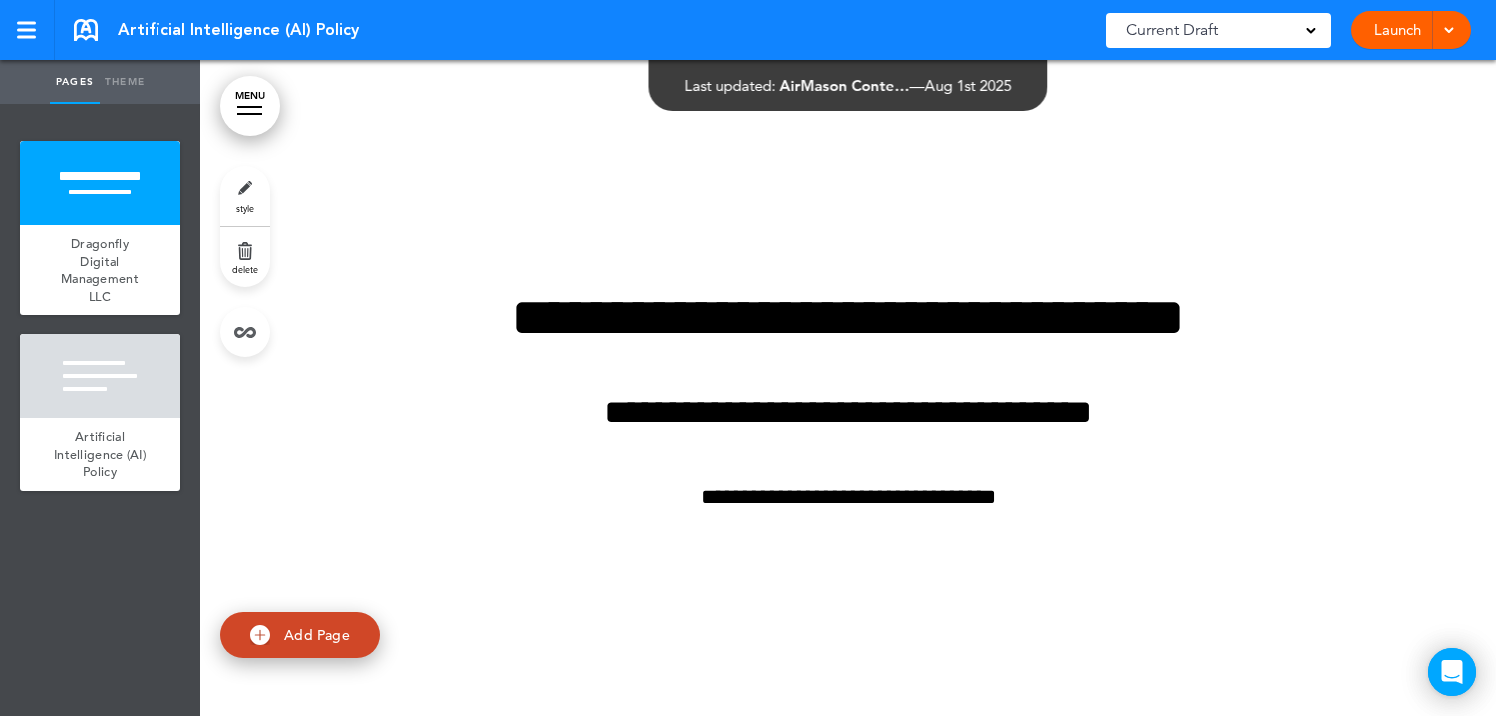 scroll, scrollTop: 0, scrollLeft: 0, axis: both 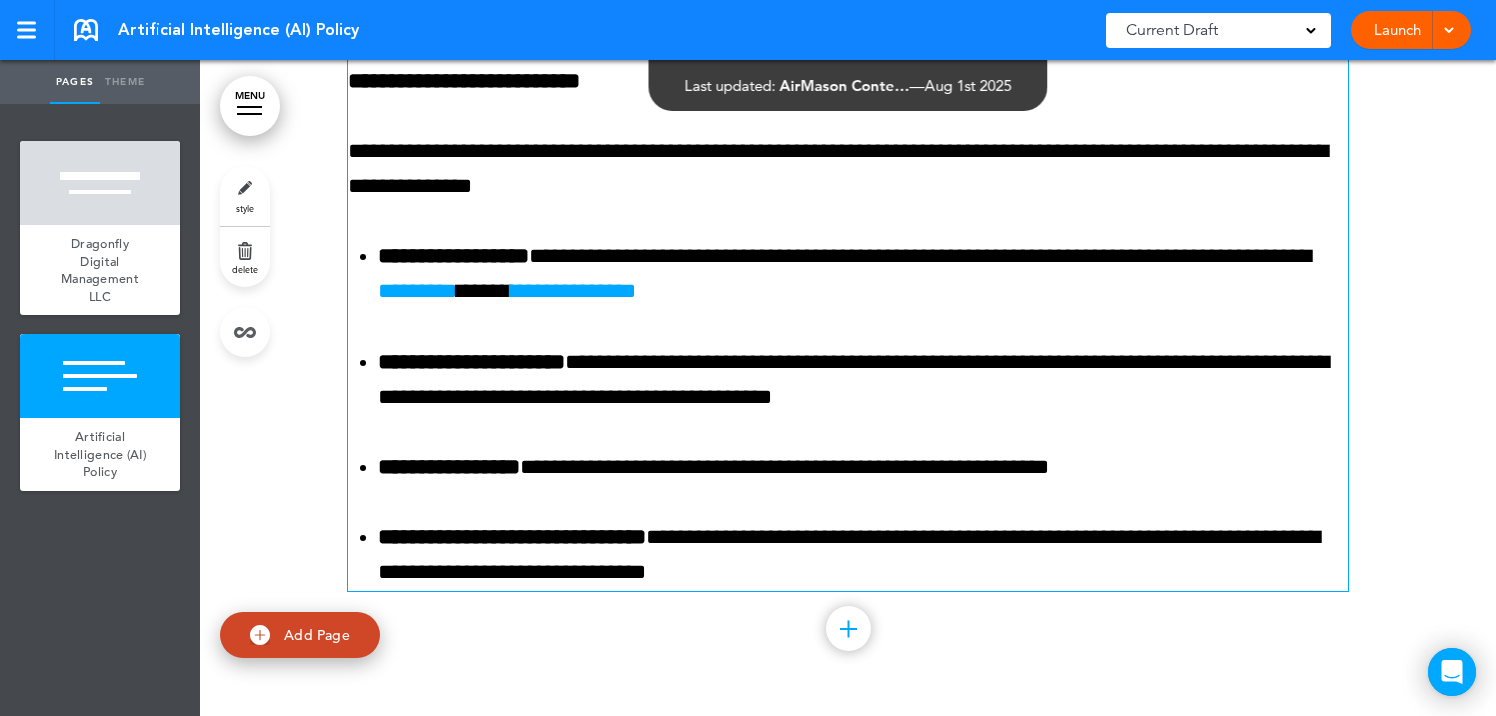 click on "*********" at bounding box center (417, 291) 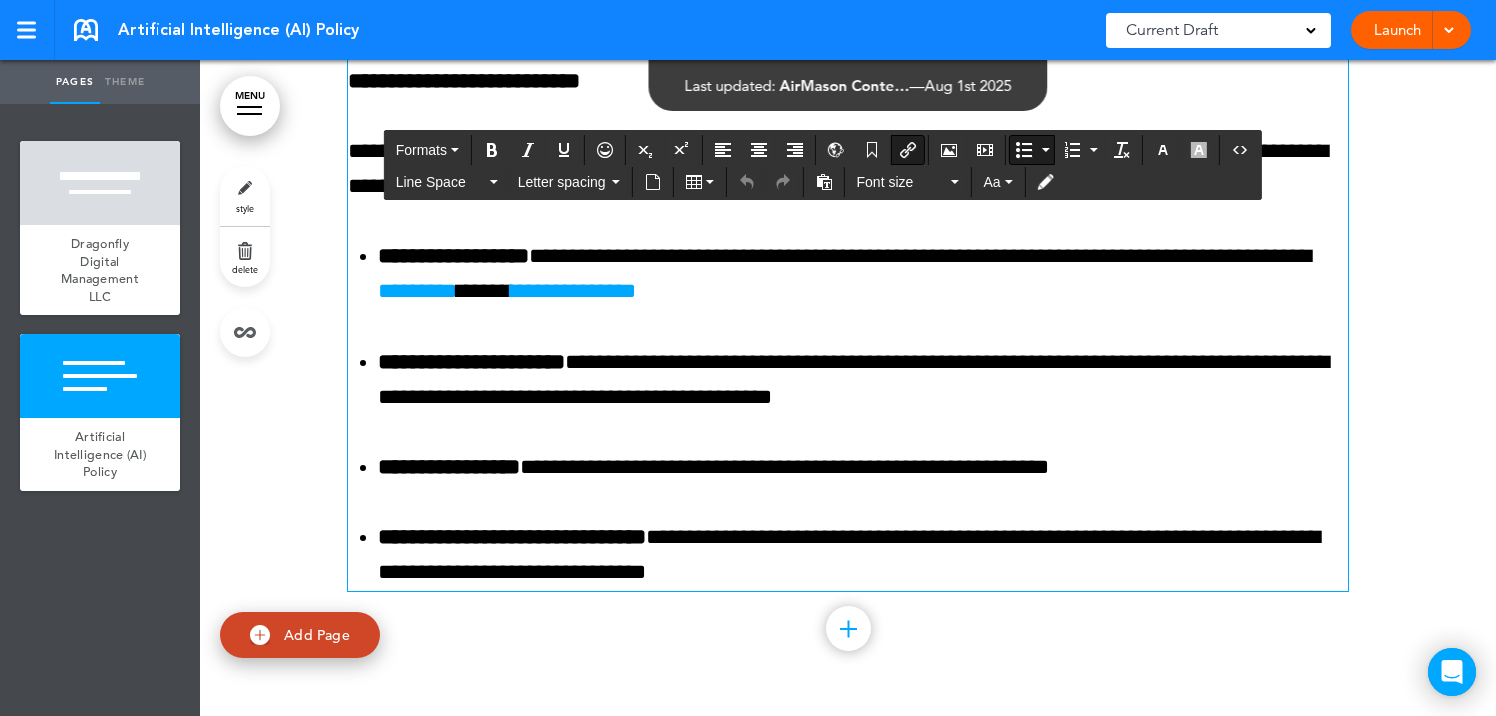 click on "*********" at bounding box center [417, 291] 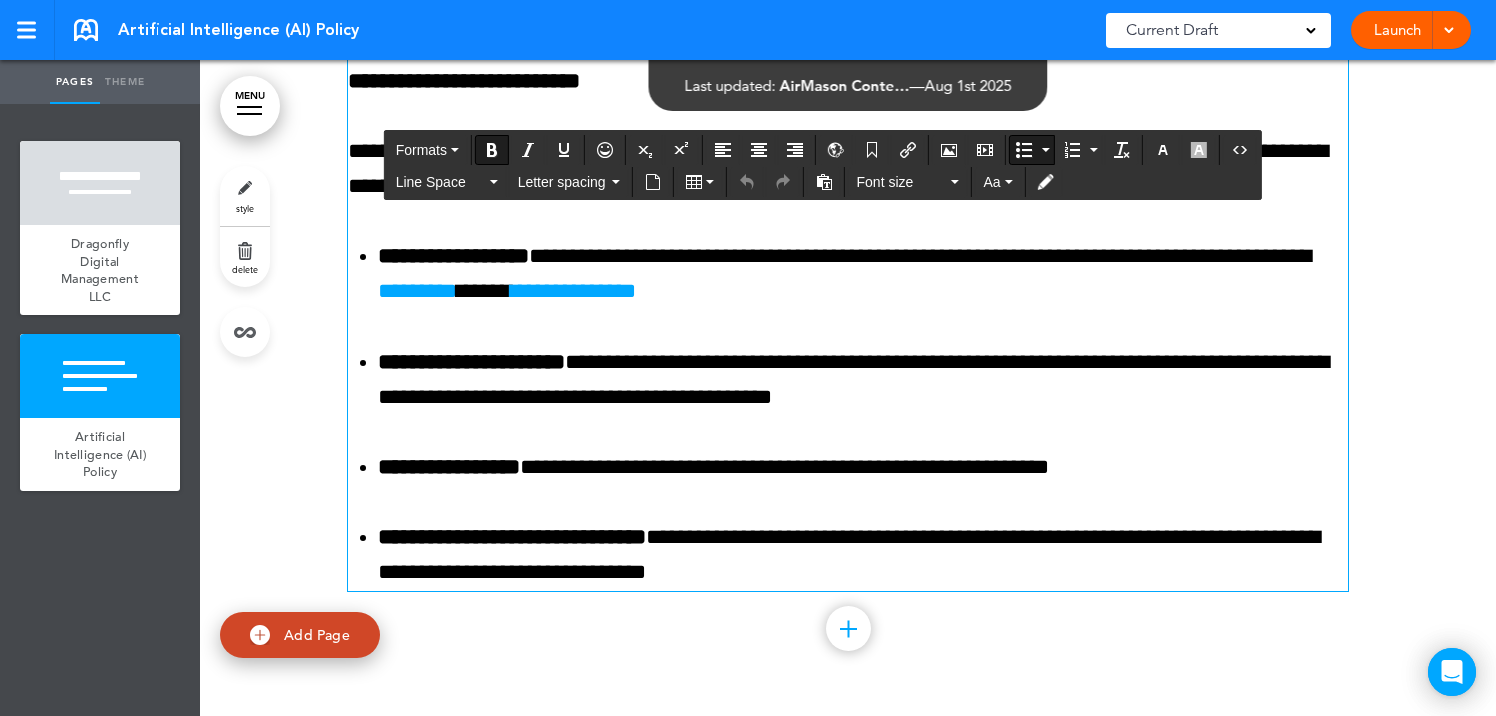 click on "**********" at bounding box center [848, 414] 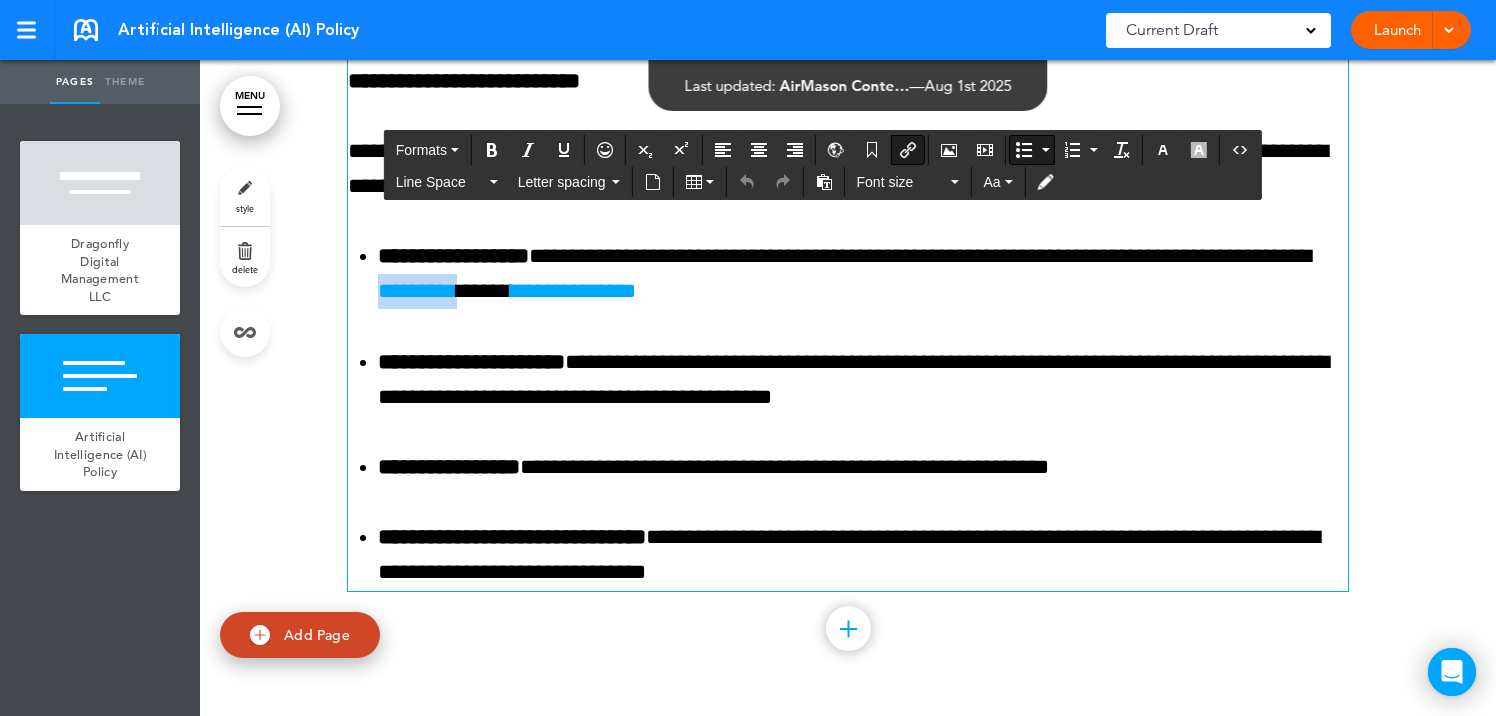 drag, startPoint x: 547, startPoint y: 297, endPoint x: 635, endPoint y: 296, distance: 88.005684 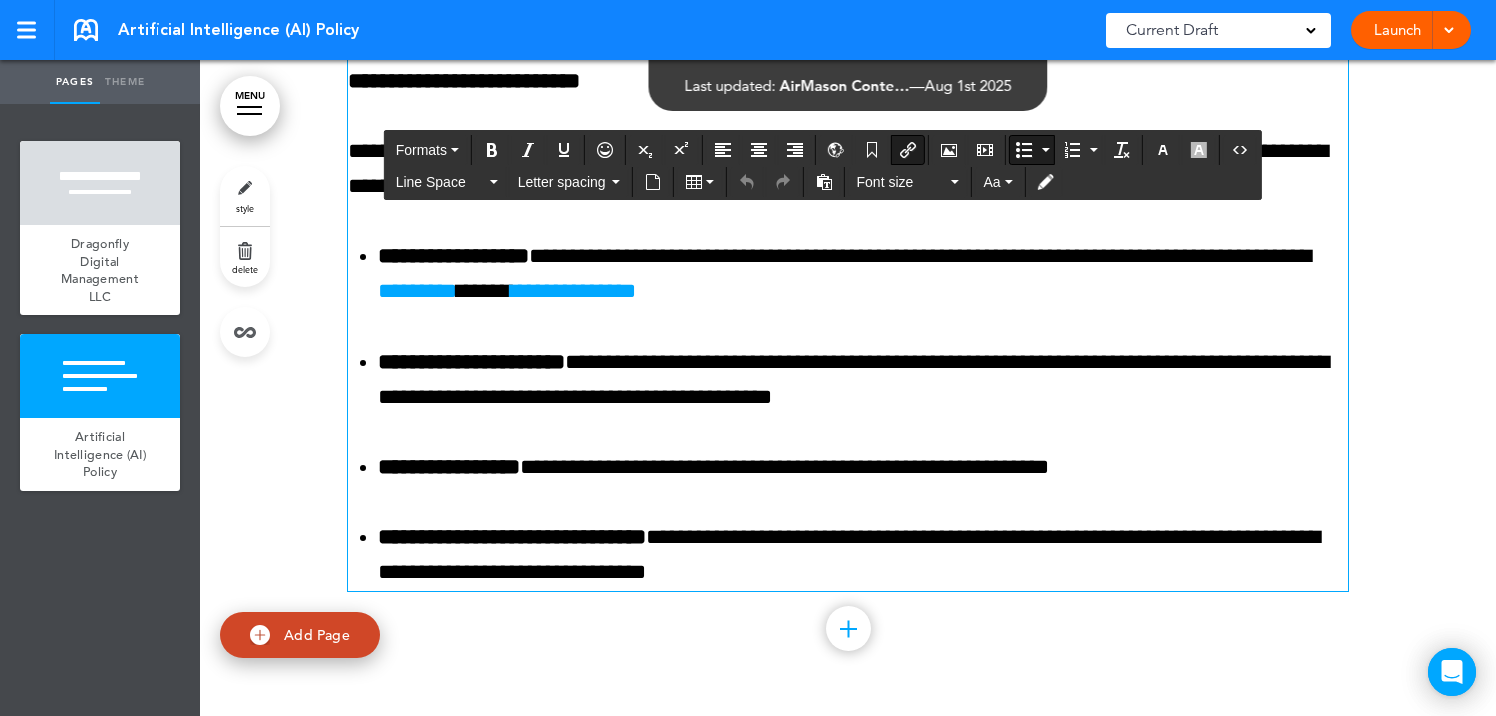 click on "**********" at bounding box center [863, 274] 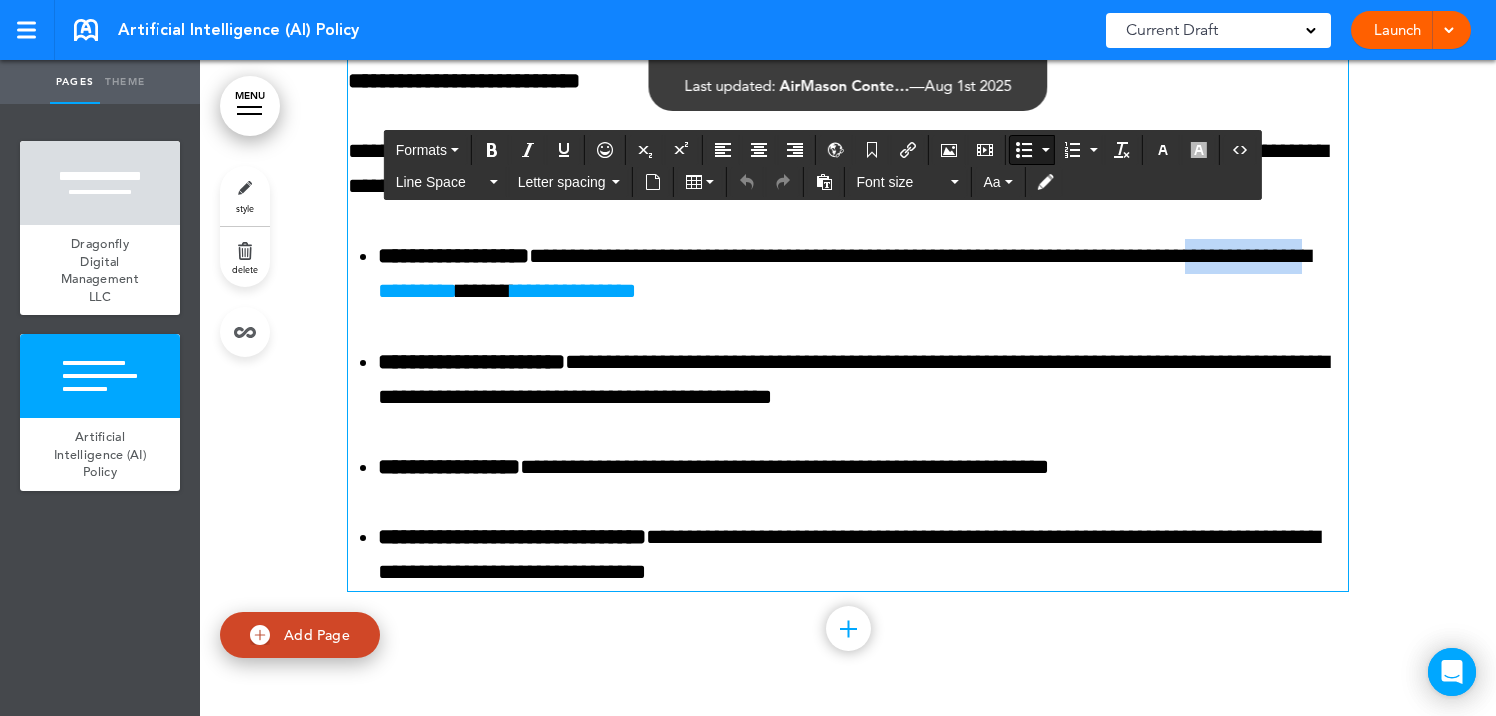 drag, startPoint x: 534, startPoint y: 299, endPoint x: 379, endPoint y: 300, distance: 155.00322 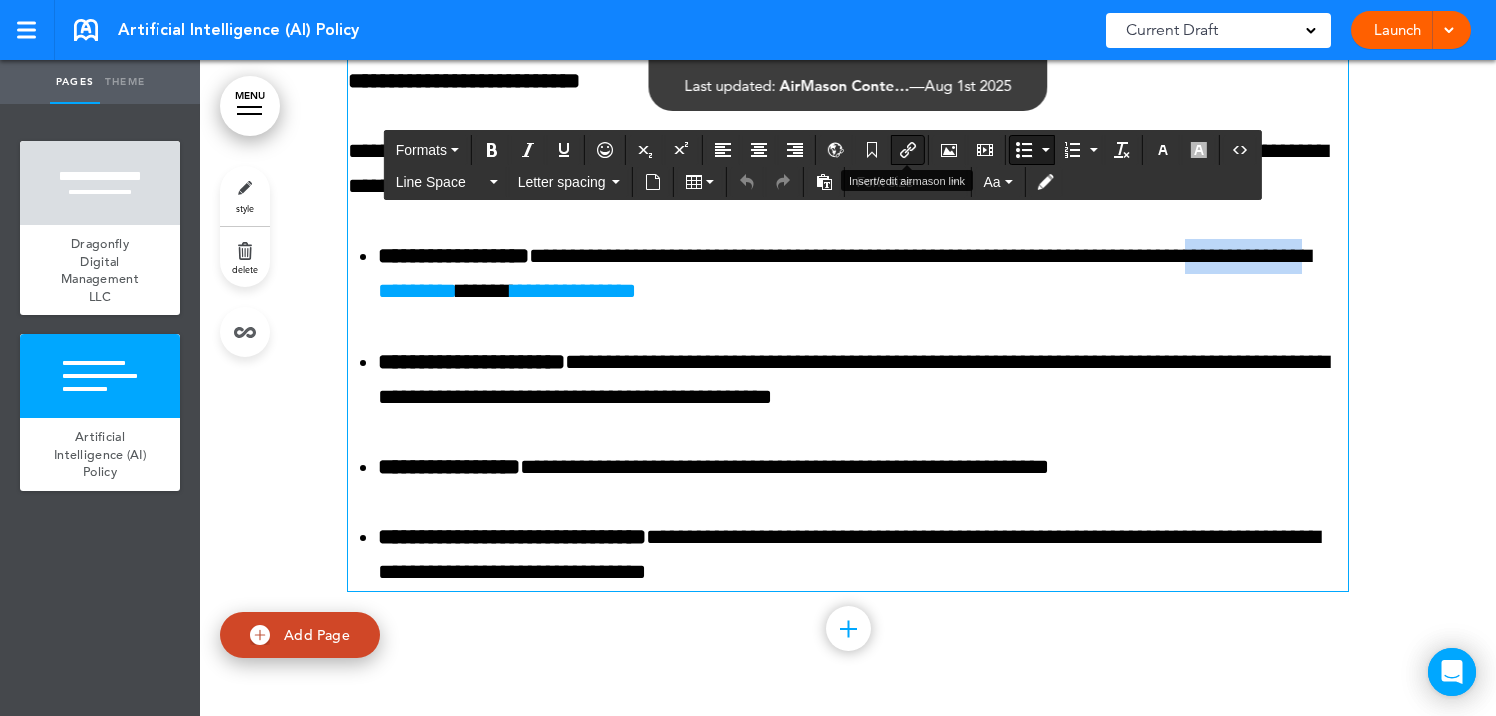 click at bounding box center [908, 150] 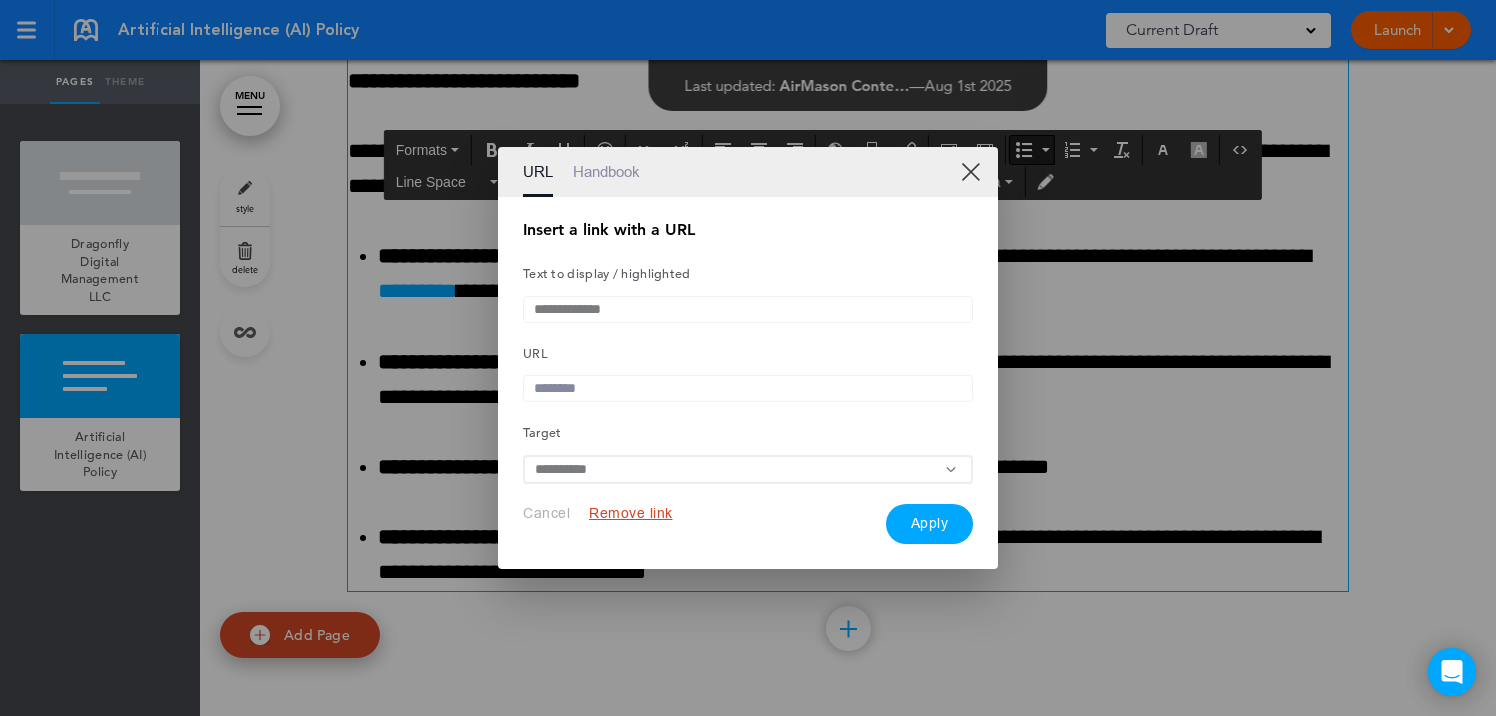 click at bounding box center (748, 388) 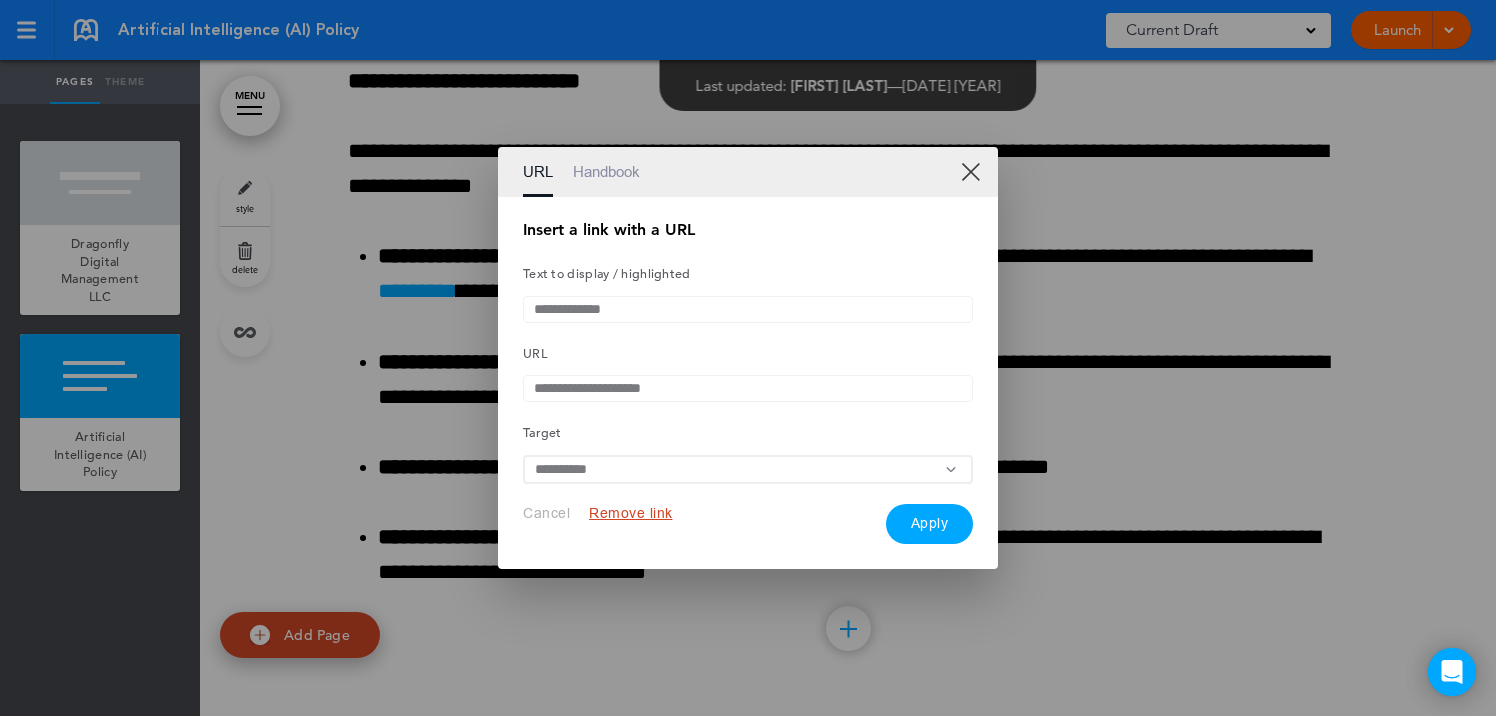 type on "**********" 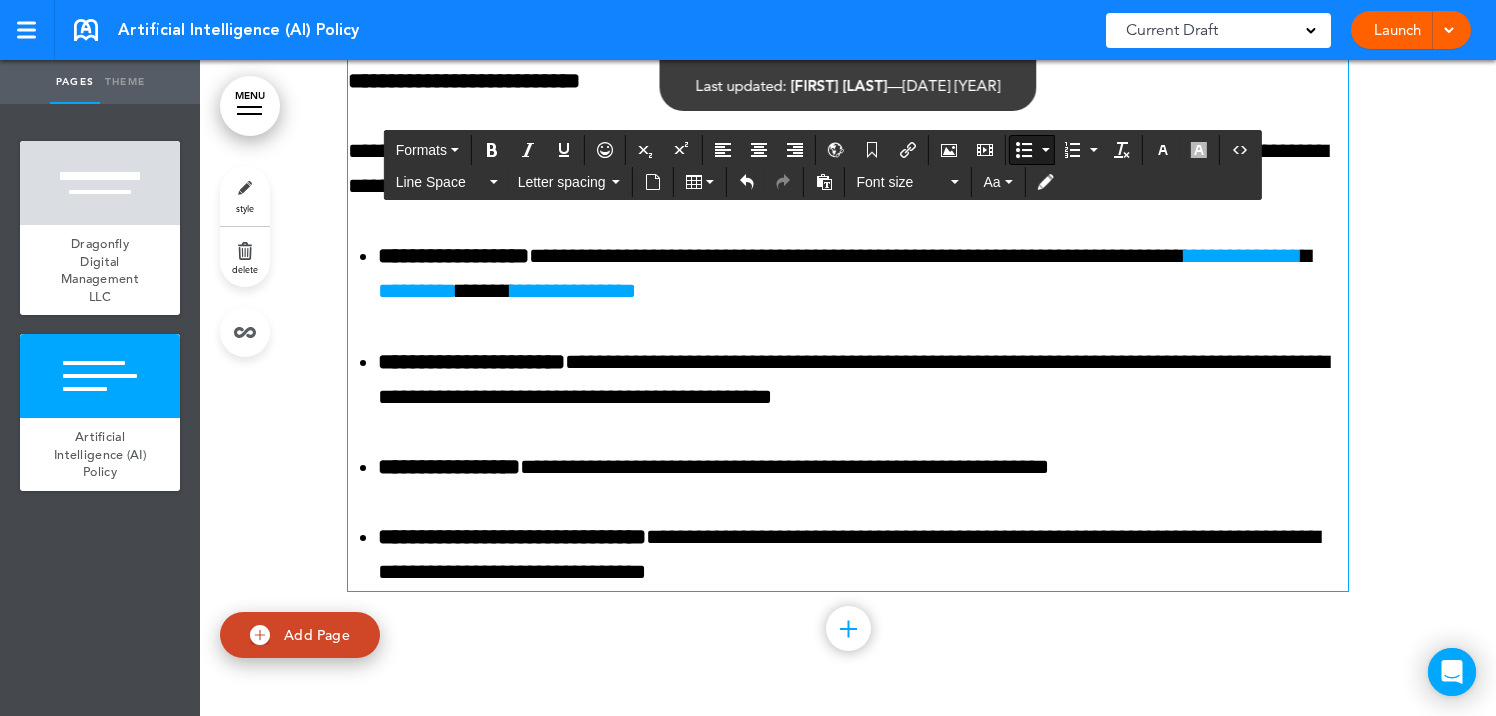 click on "*********" at bounding box center [417, 291] 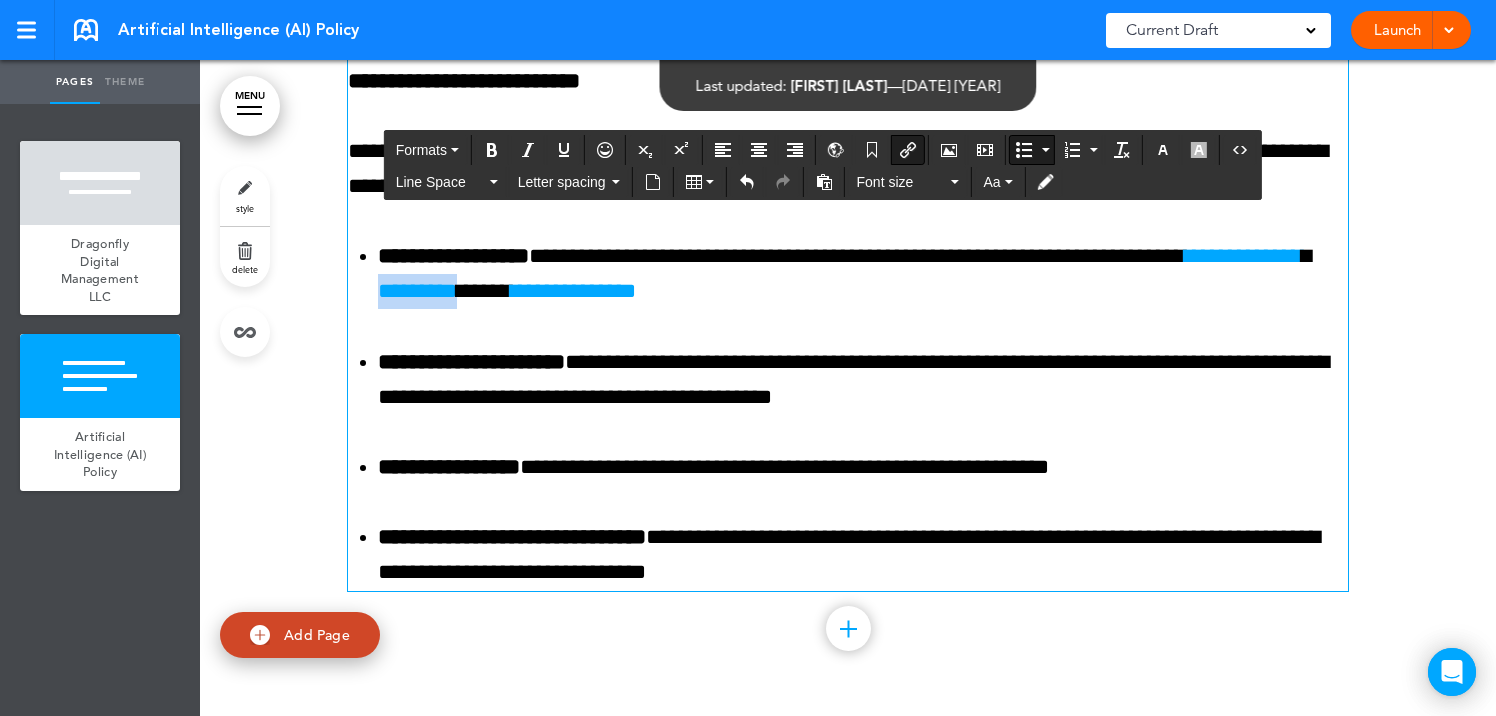 drag, startPoint x: 636, startPoint y: 289, endPoint x: 551, endPoint y: 286, distance: 85.052925 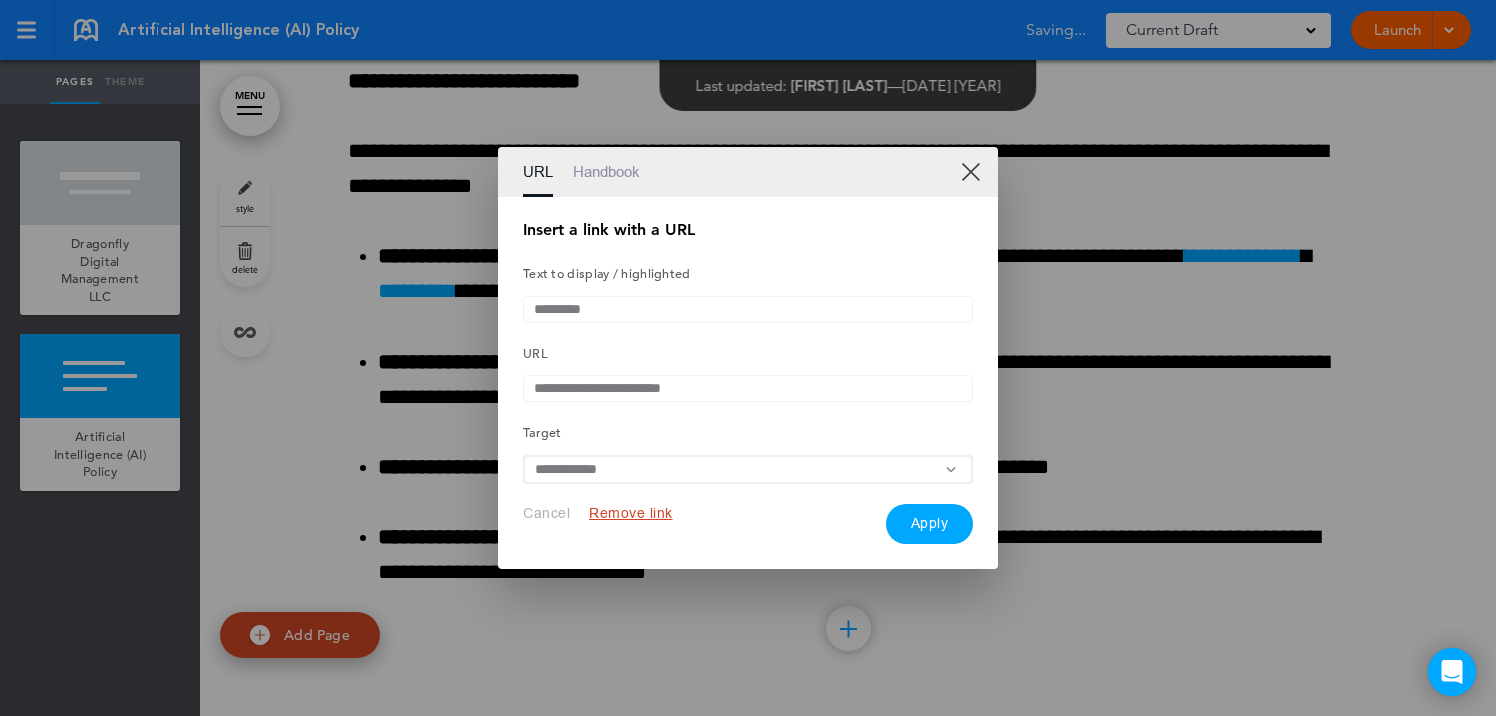 click on "**********" at bounding box center (748, 469) 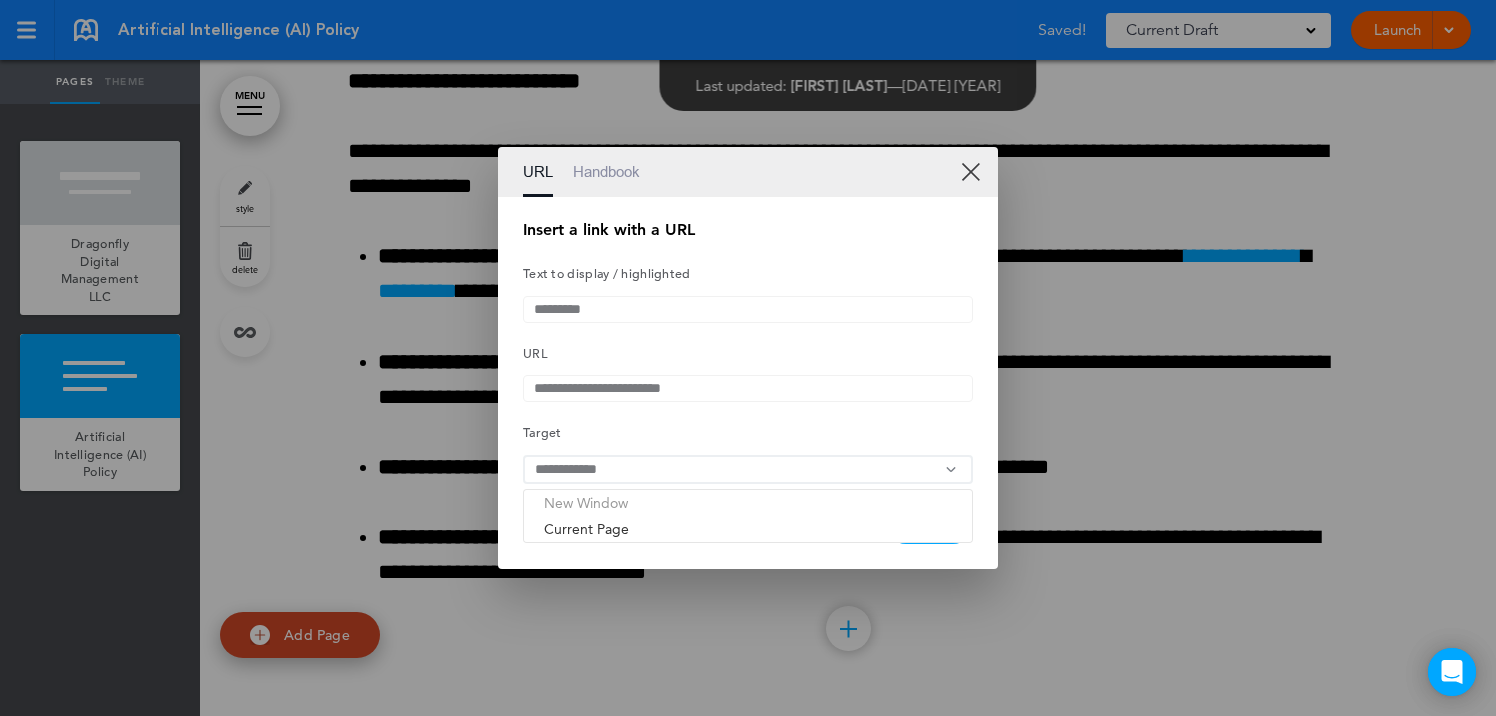 click on "New Window" at bounding box center (748, 503) 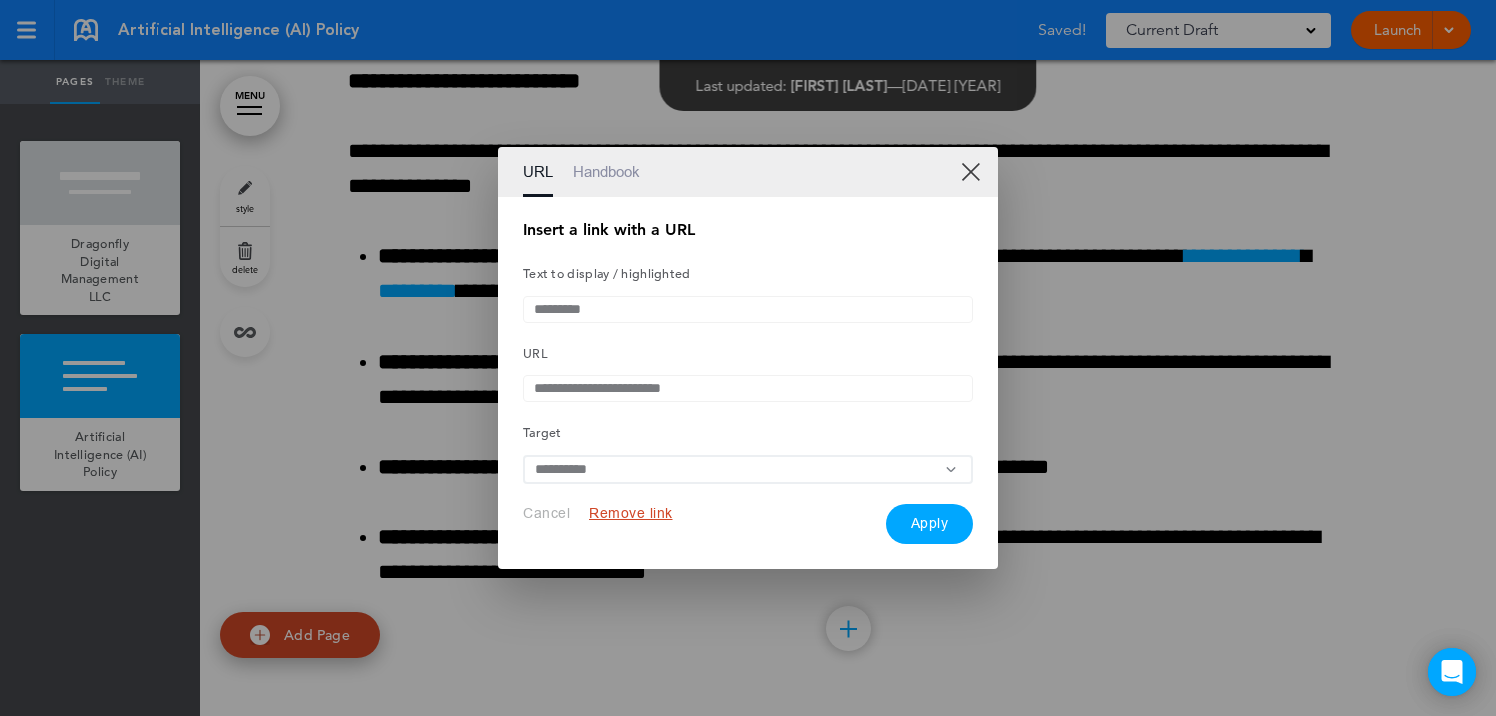 click on "Apply" at bounding box center [930, 524] 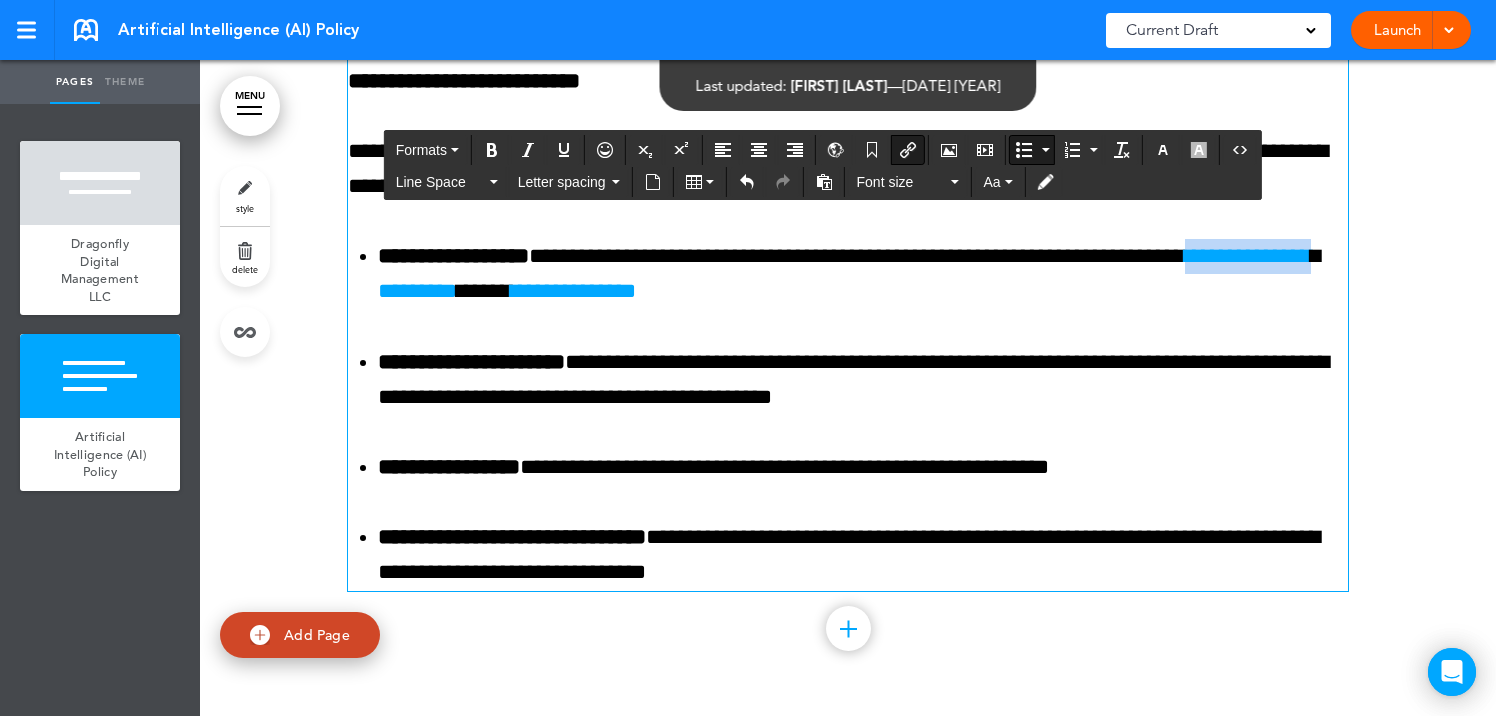 drag, startPoint x: 537, startPoint y: 291, endPoint x: 378, endPoint y: 300, distance: 159.25452 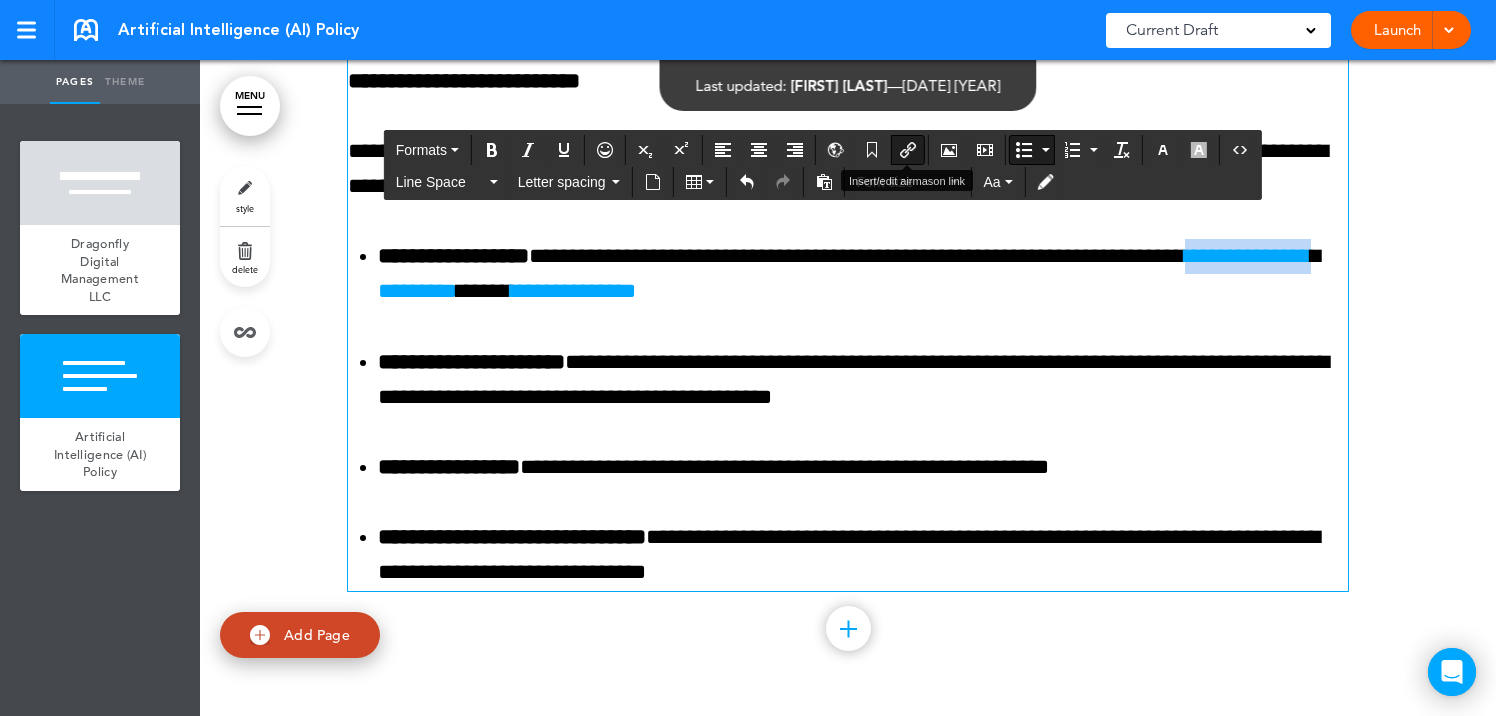 click at bounding box center (908, 150) 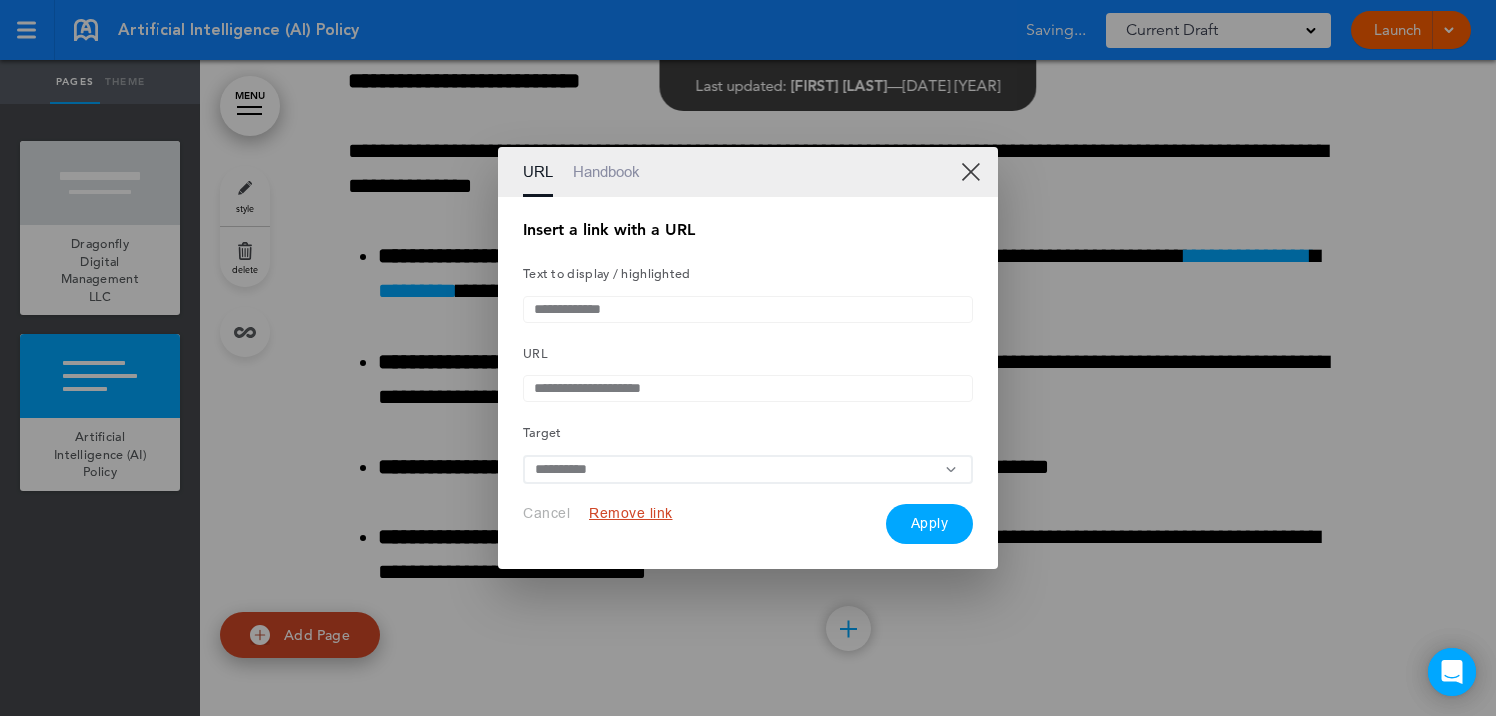 click on "**********" at bounding box center (748, 388) 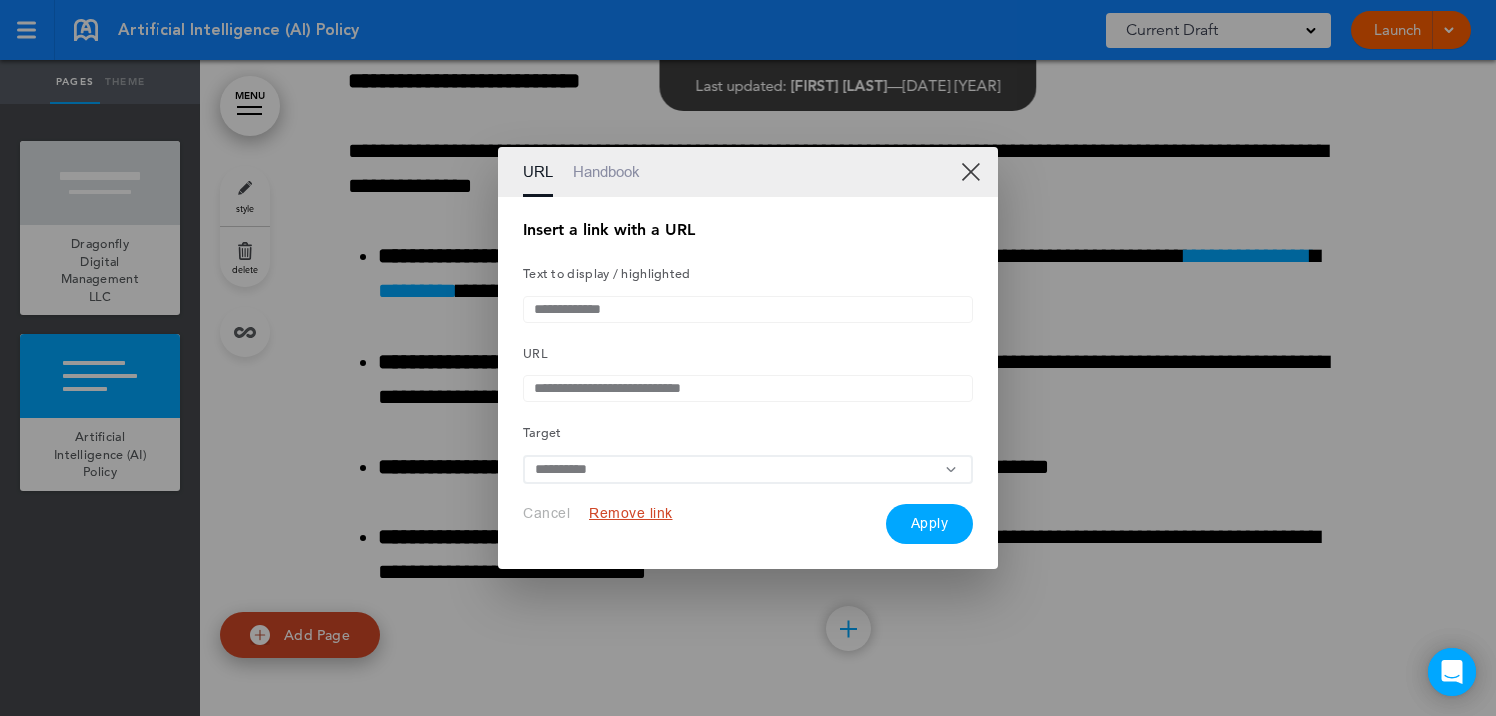 type on "**********" 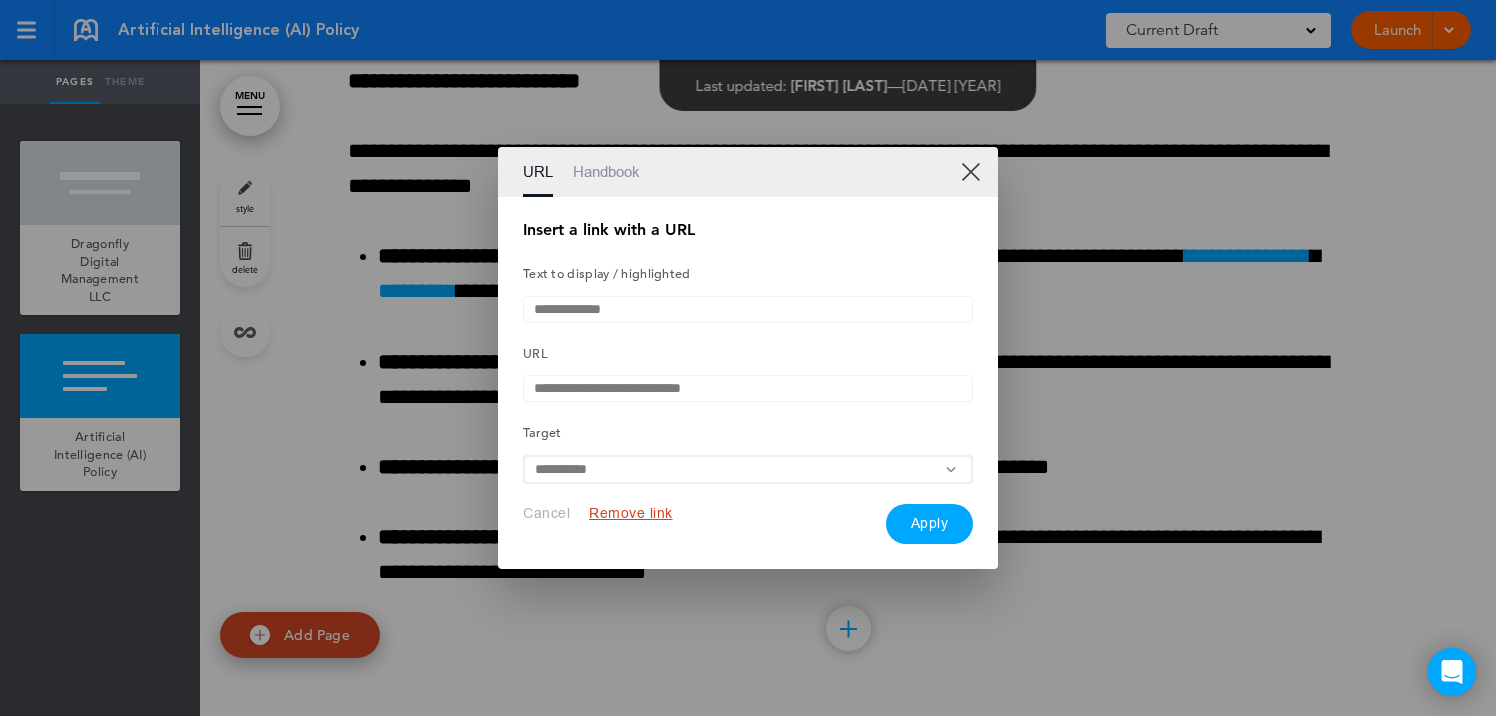 click on "Apply" at bounding box center [930, 524] 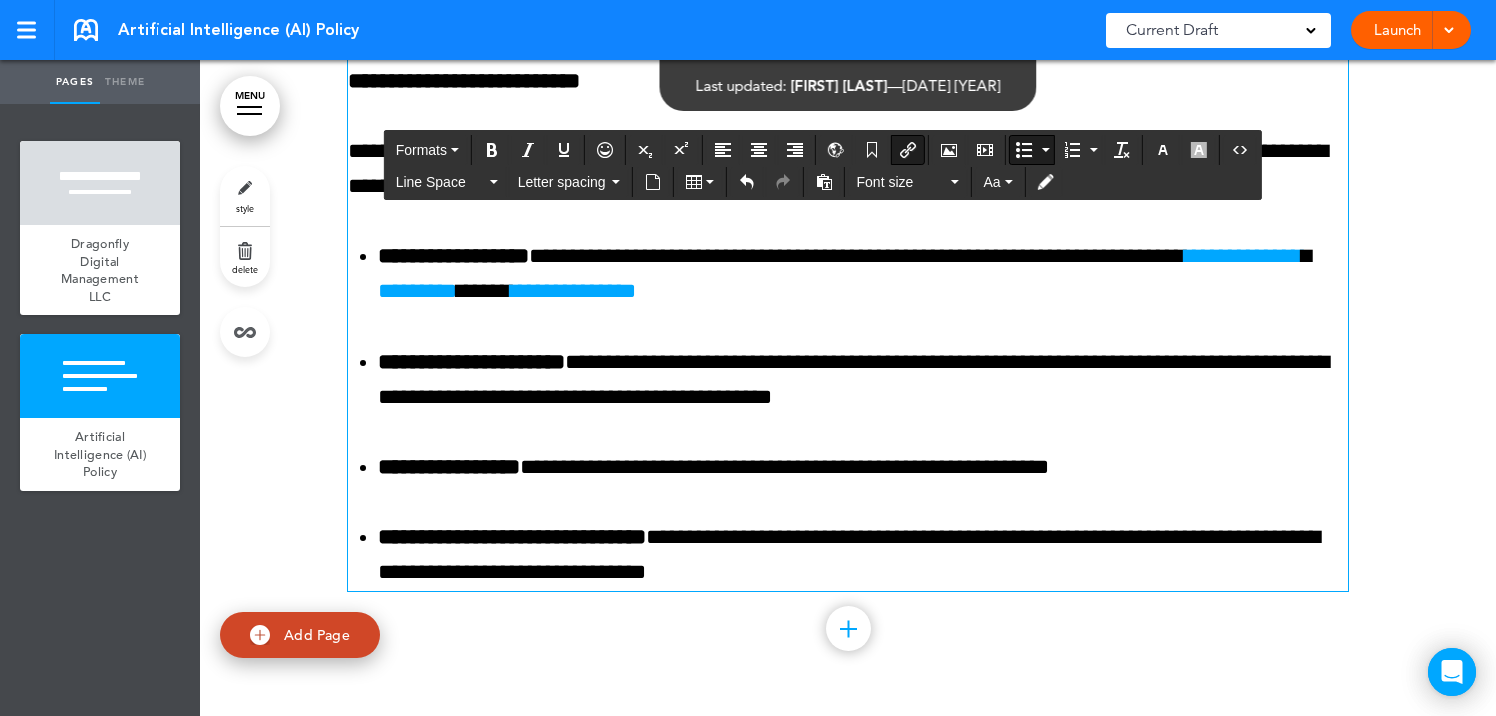 click on "**********" at bounding box center [573, 291] 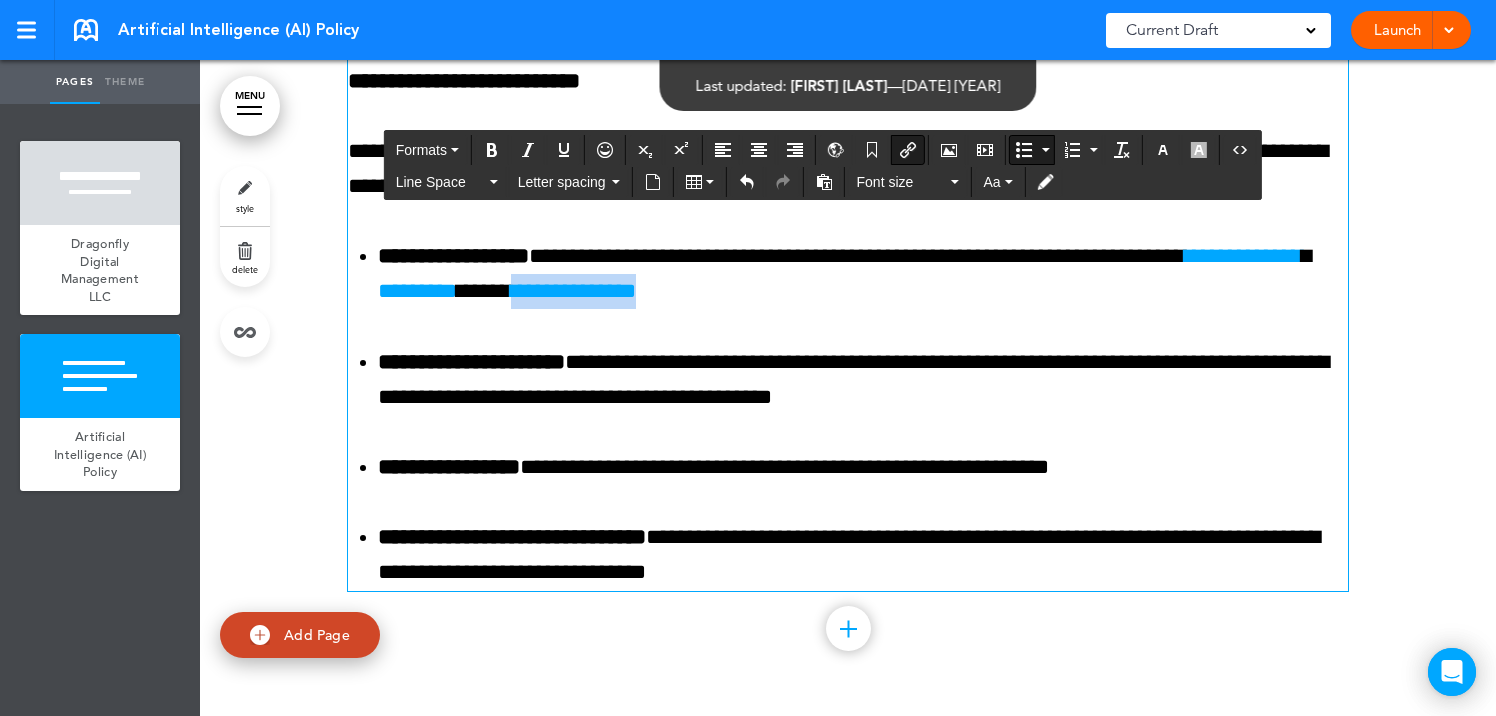 drag, startPoint x: 694, startPoint y: 291, endPoint x: 836, endPoint y: 298, distance: 142.17242 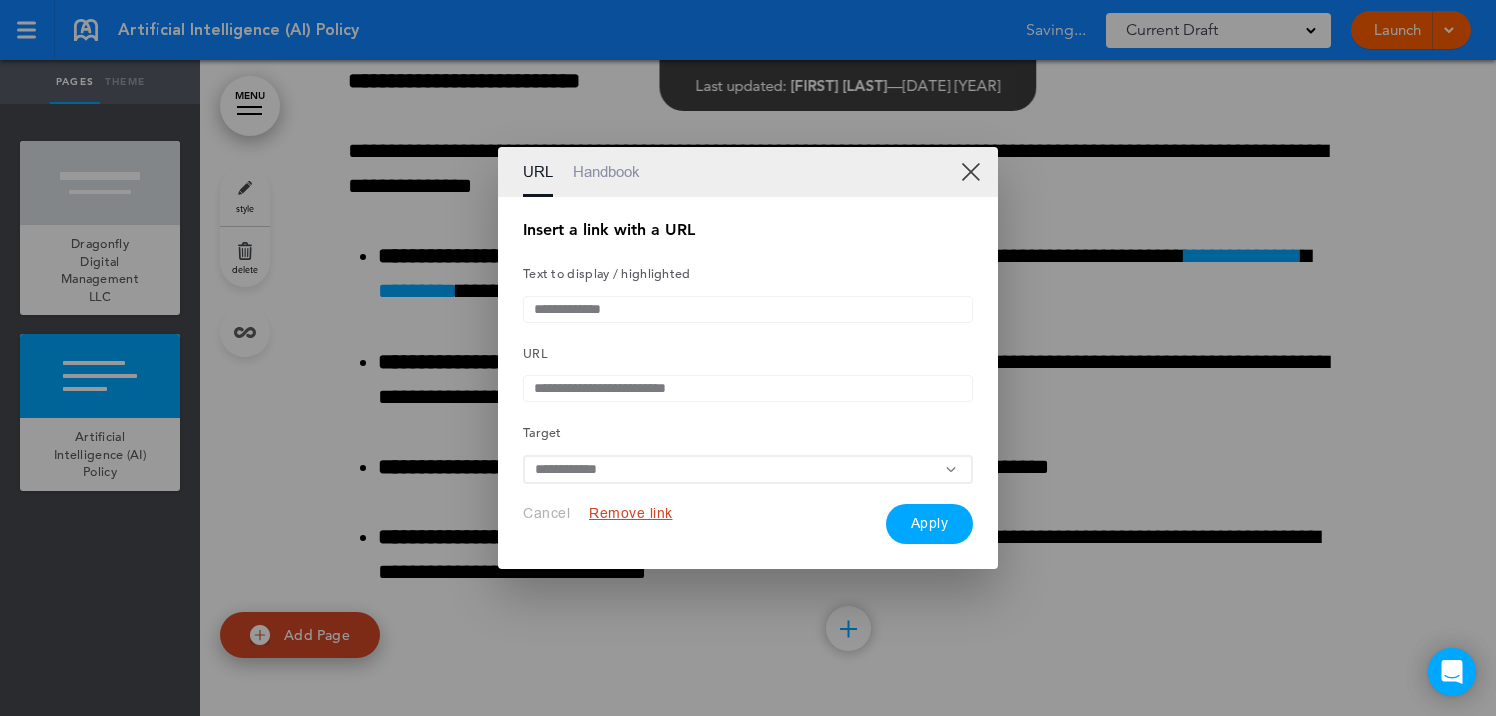 click on "Apply" at bounding box center (930, 524) 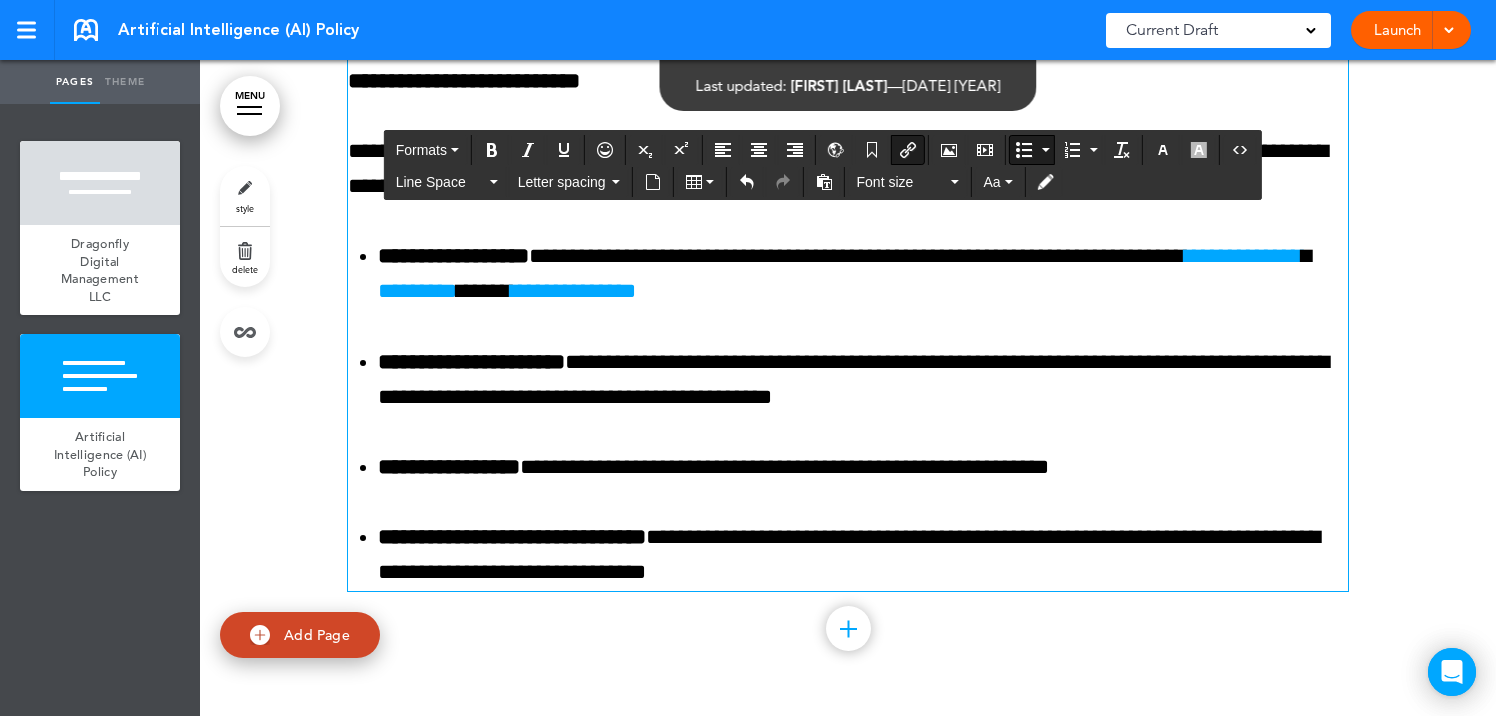 scroll, scrollTop: 5695, scrollLeft: 0, axis: vertical 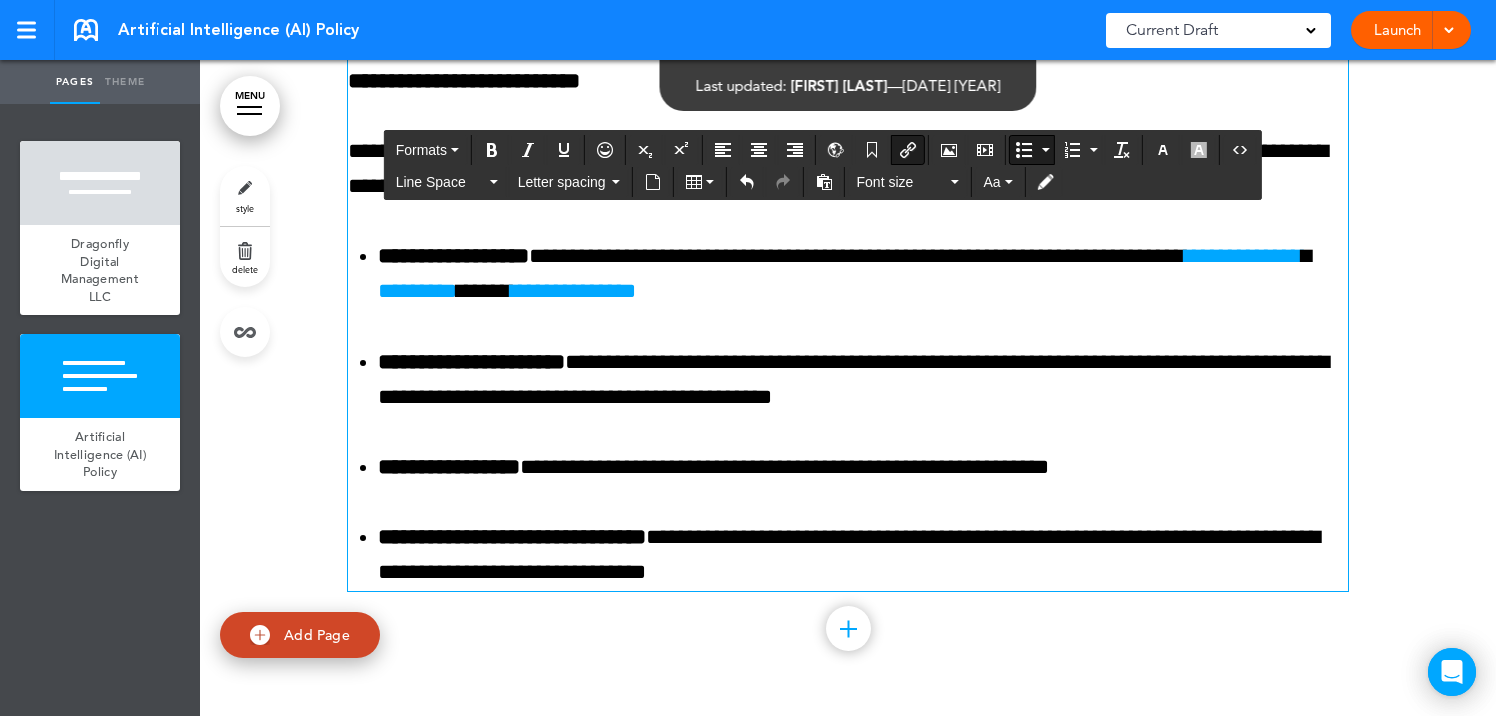 click at bounding box center [1446, 30] 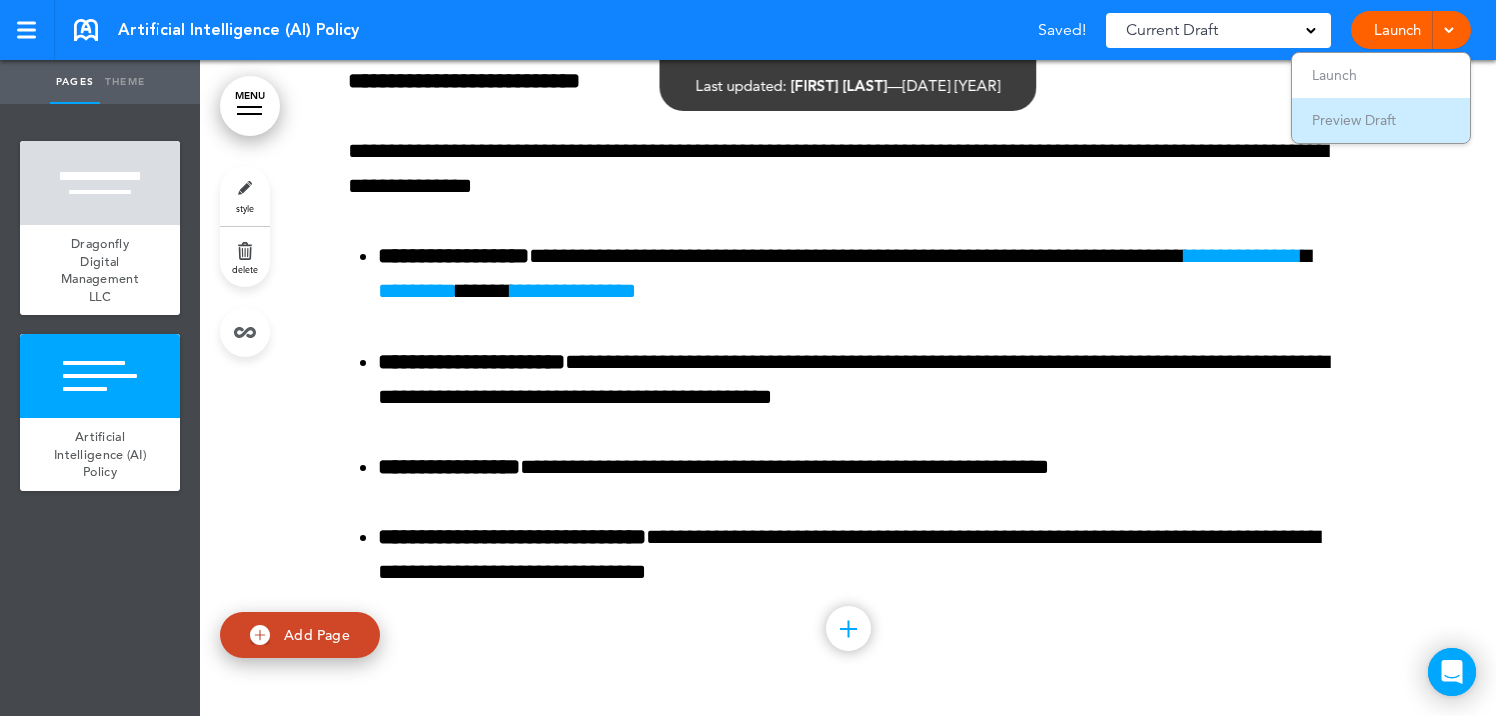 click on "Preview Draft" at bounding box center (1354, 120) 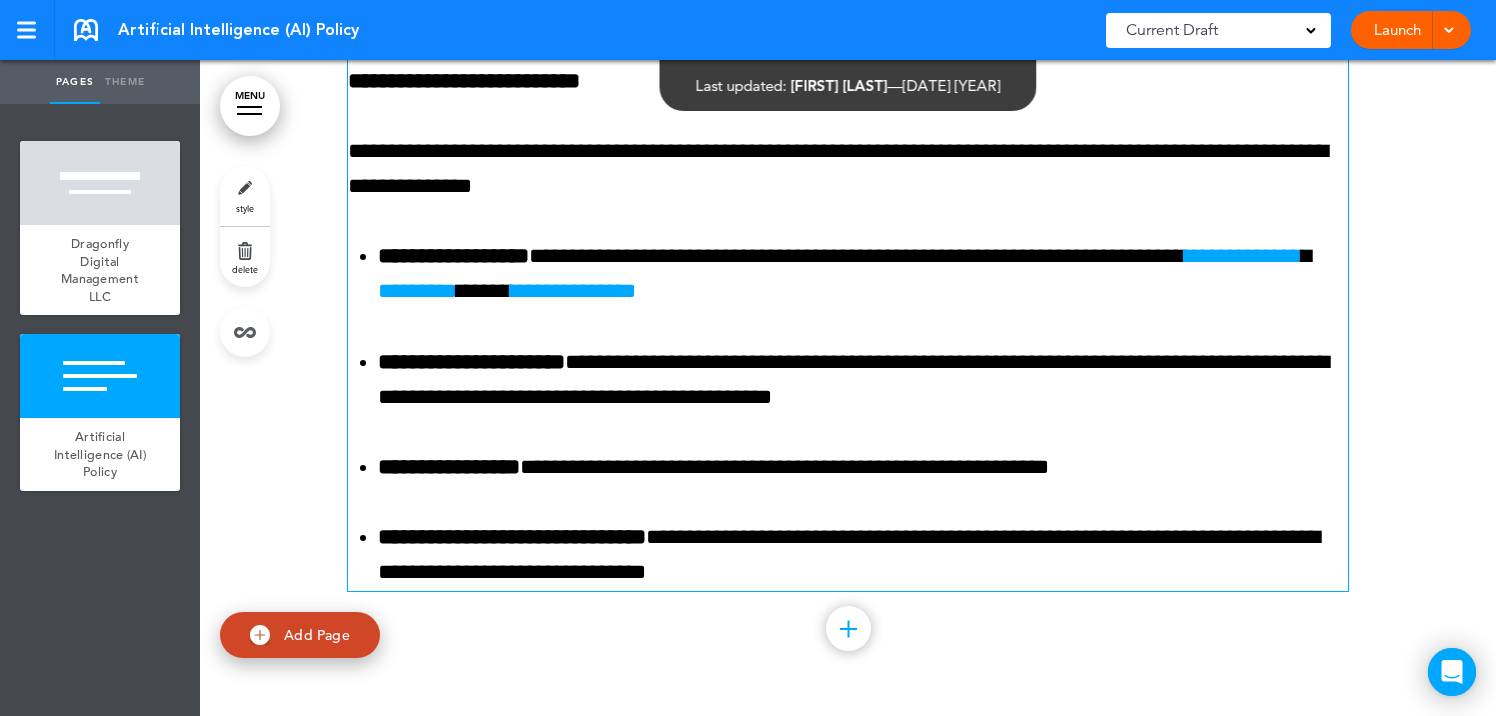 click on "**********" at bounding box center [471, 362] 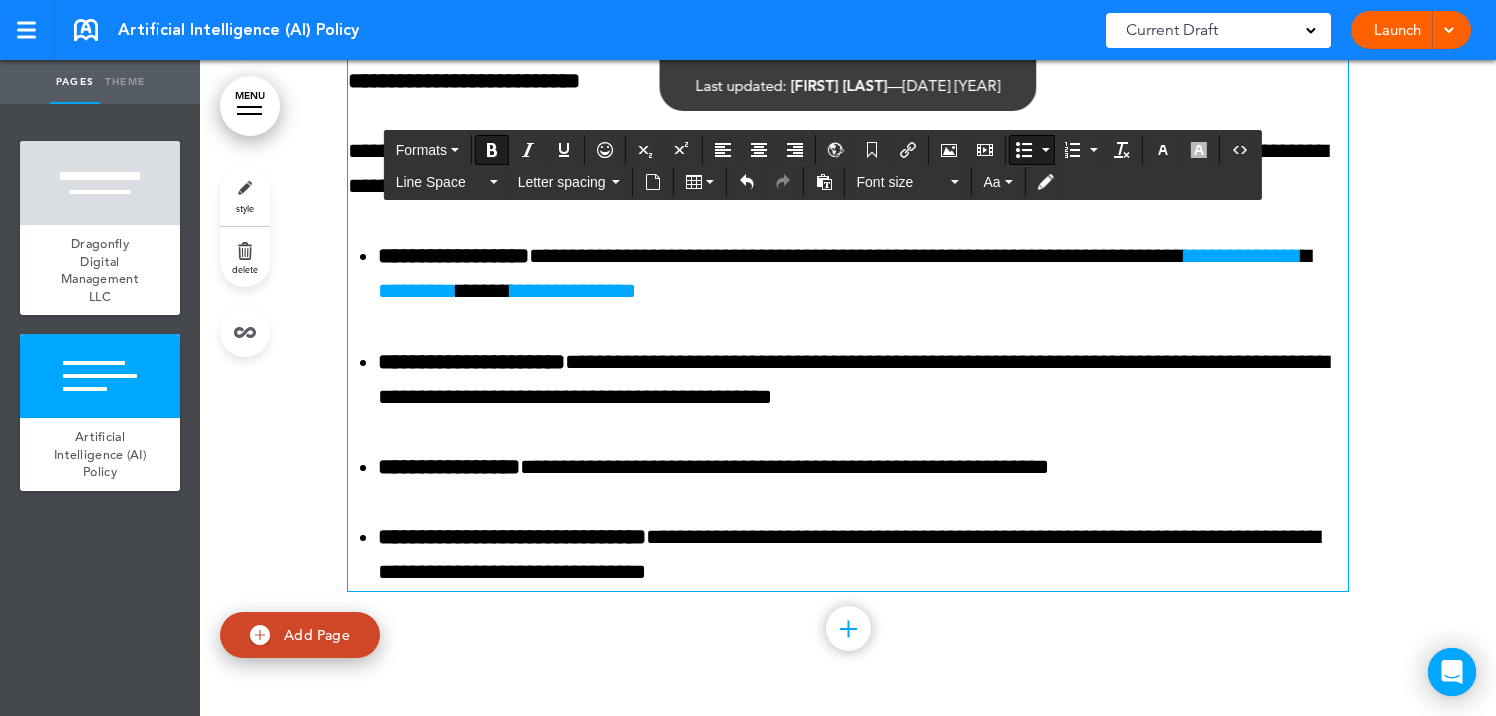 scroll, scrollTop: 5709, scrollLeft: 0, axis: vertical 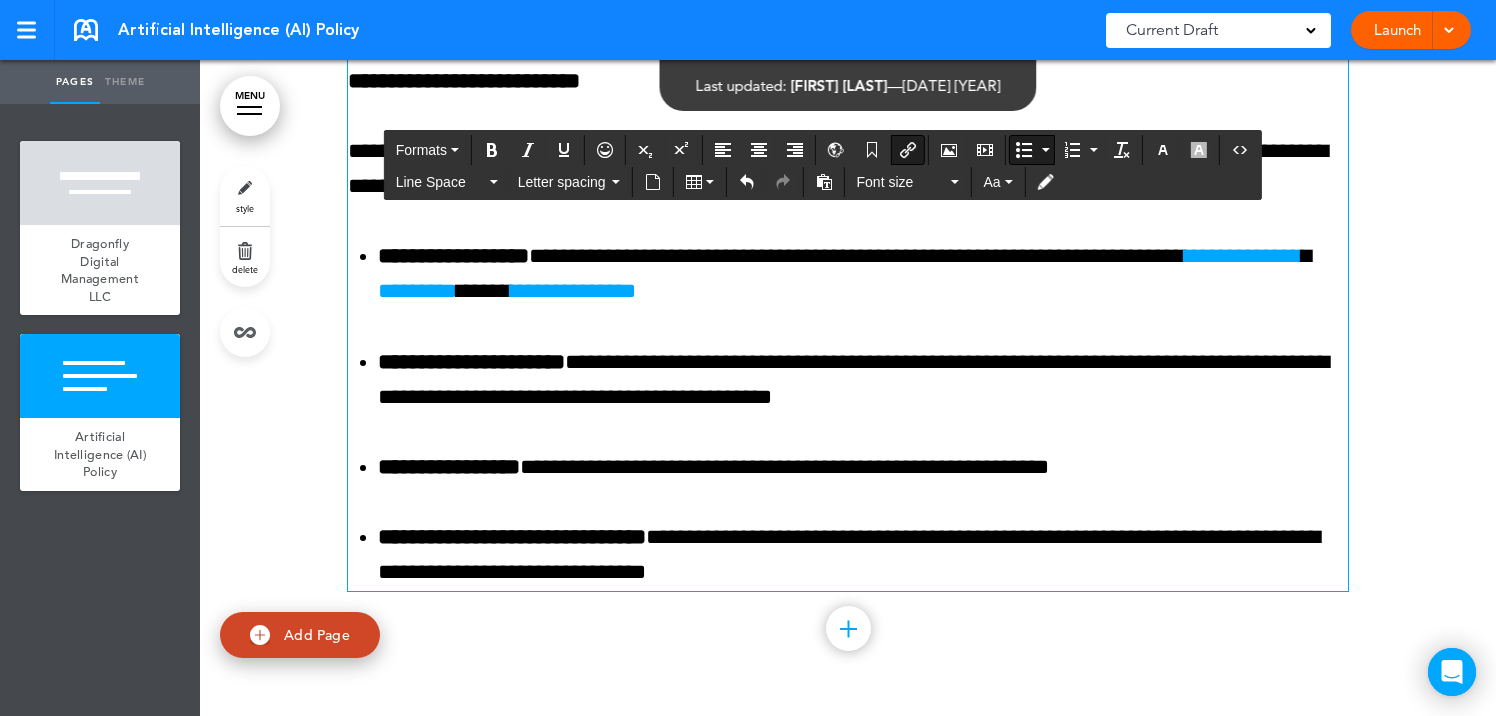 click on "*********" at bounding box center [417, 291] 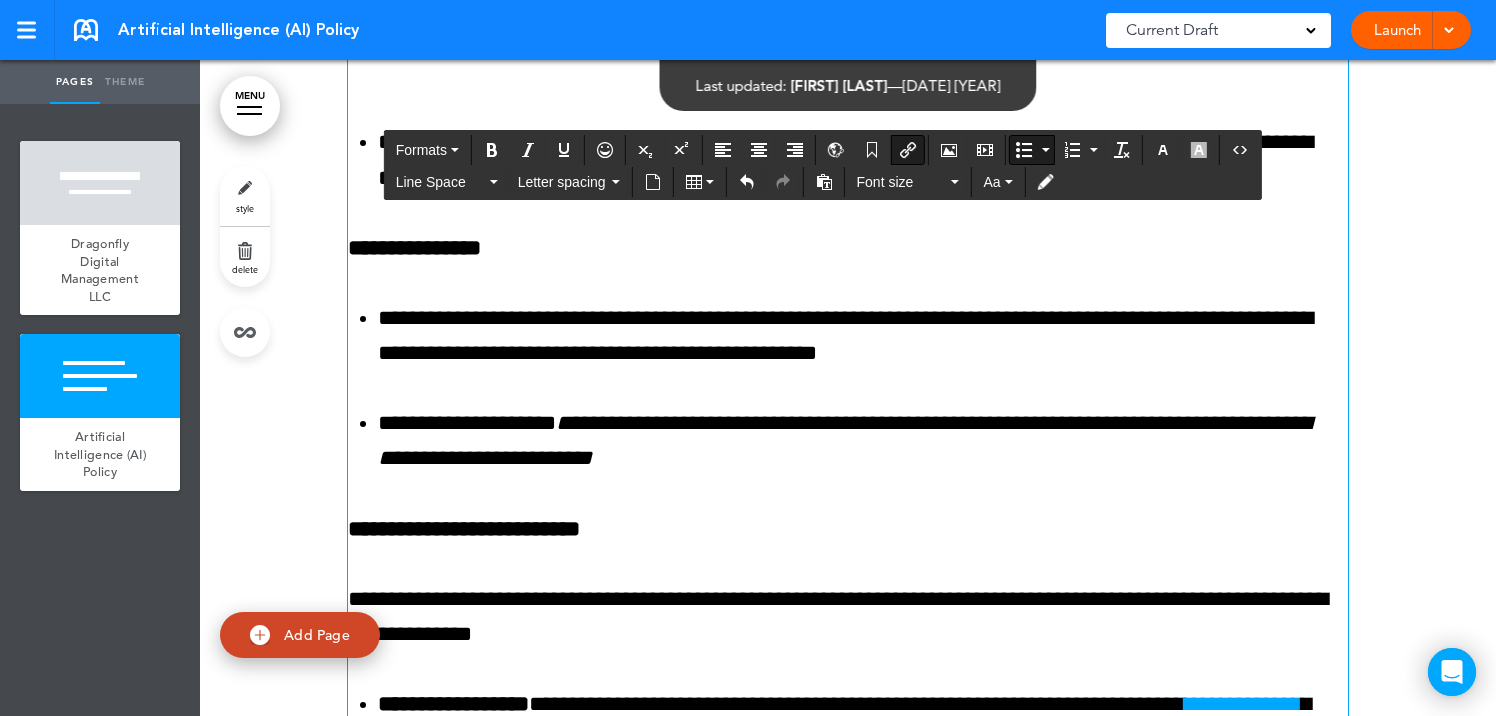 scroll, scrollTop: 5709, scrollLeft: 0, axis: vertical 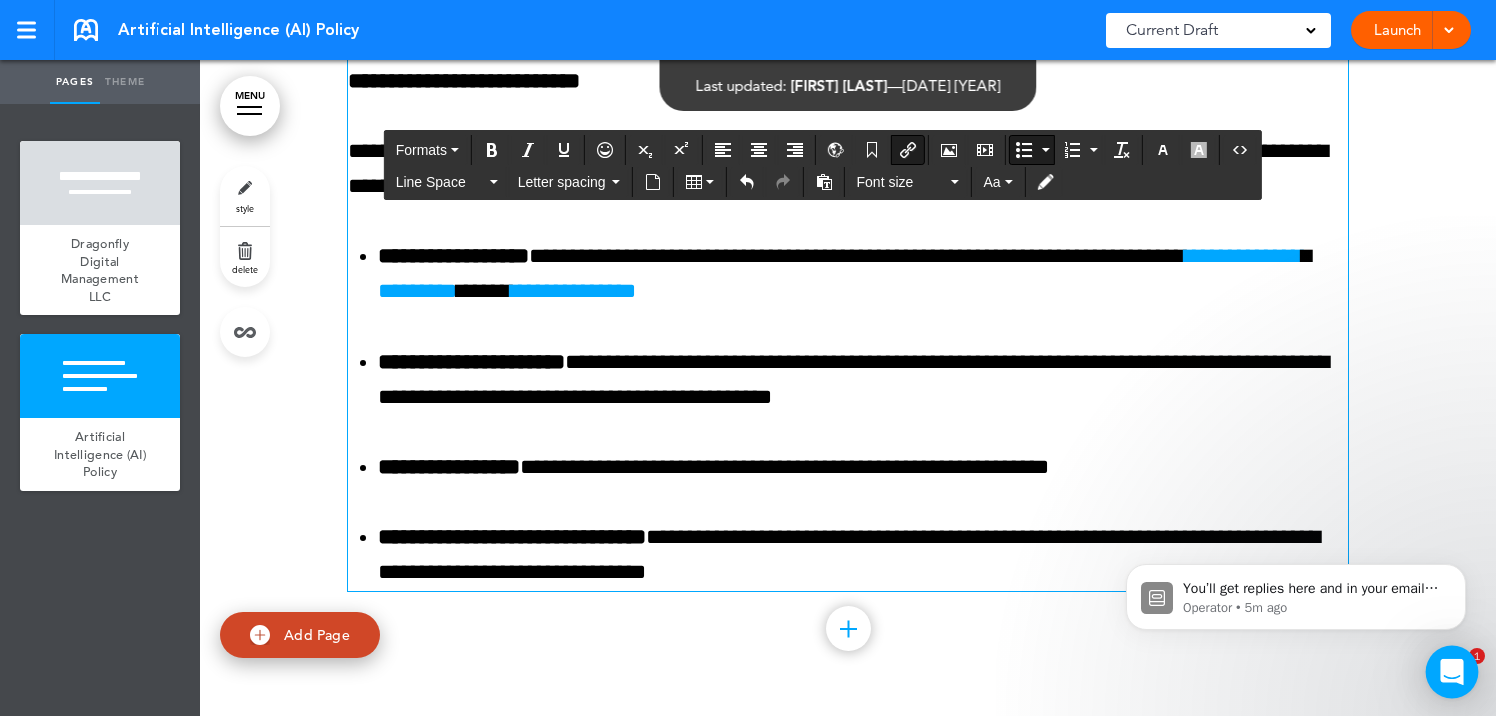 click 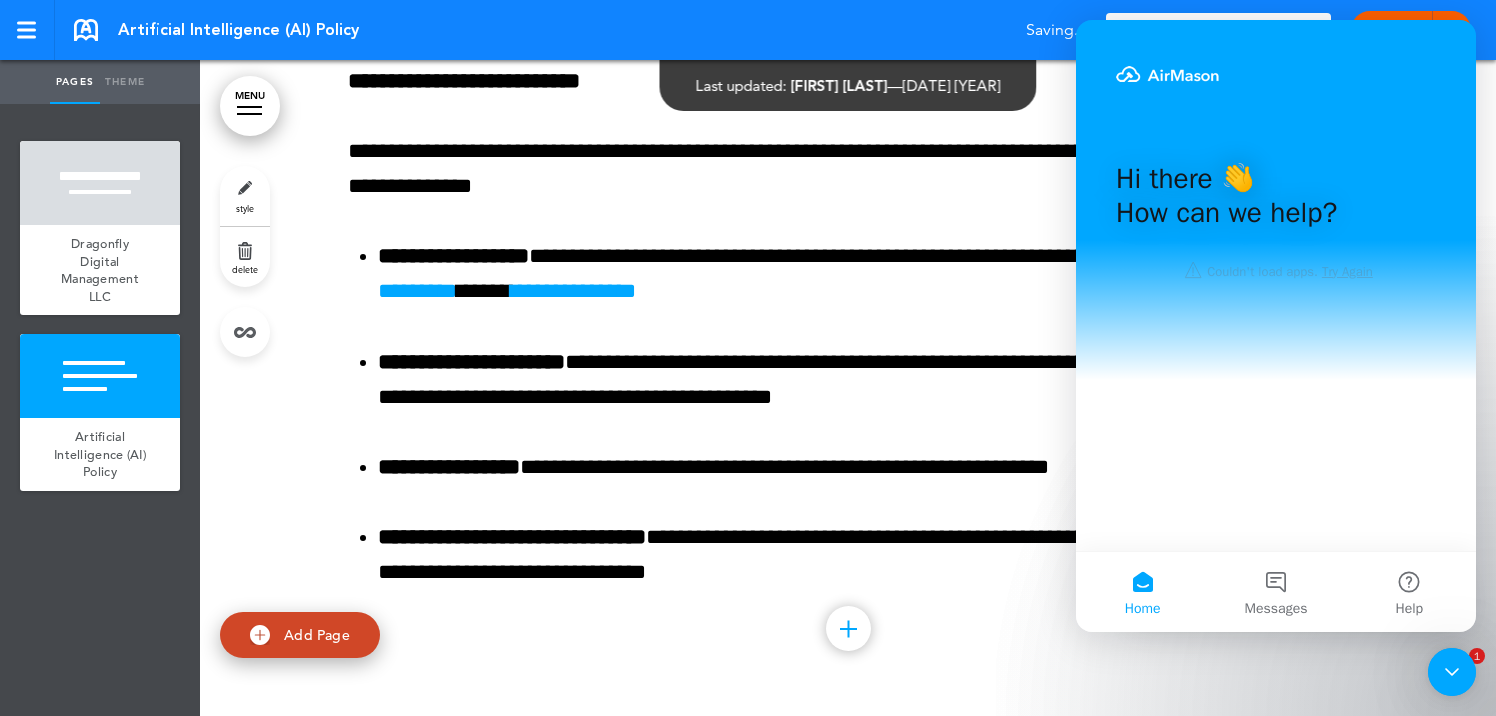 scroll, scrollTop: 0, scrollLeft: 0, axis: both 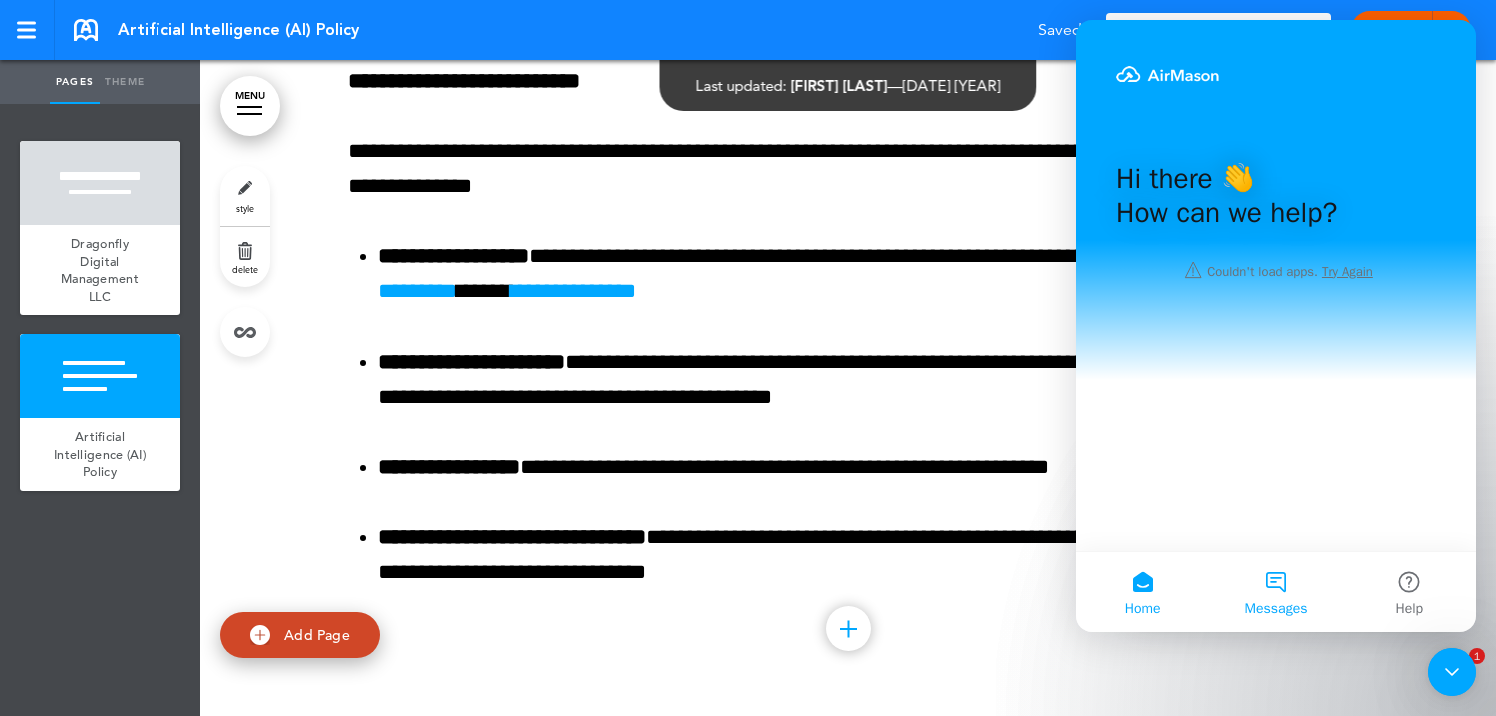 click on "Messages" at bounding box center (1275, 592) 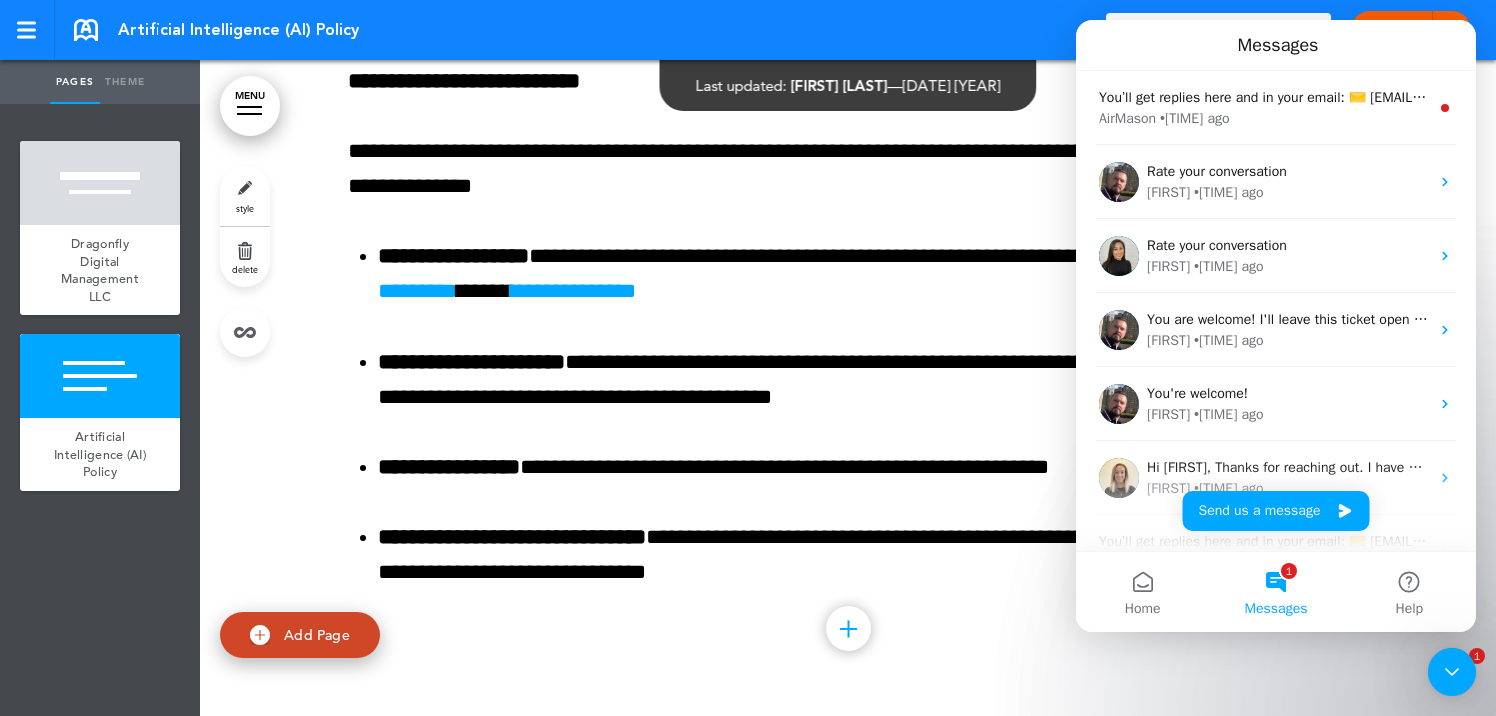 click on "1 Messages" at bounding box center [1275, 592] 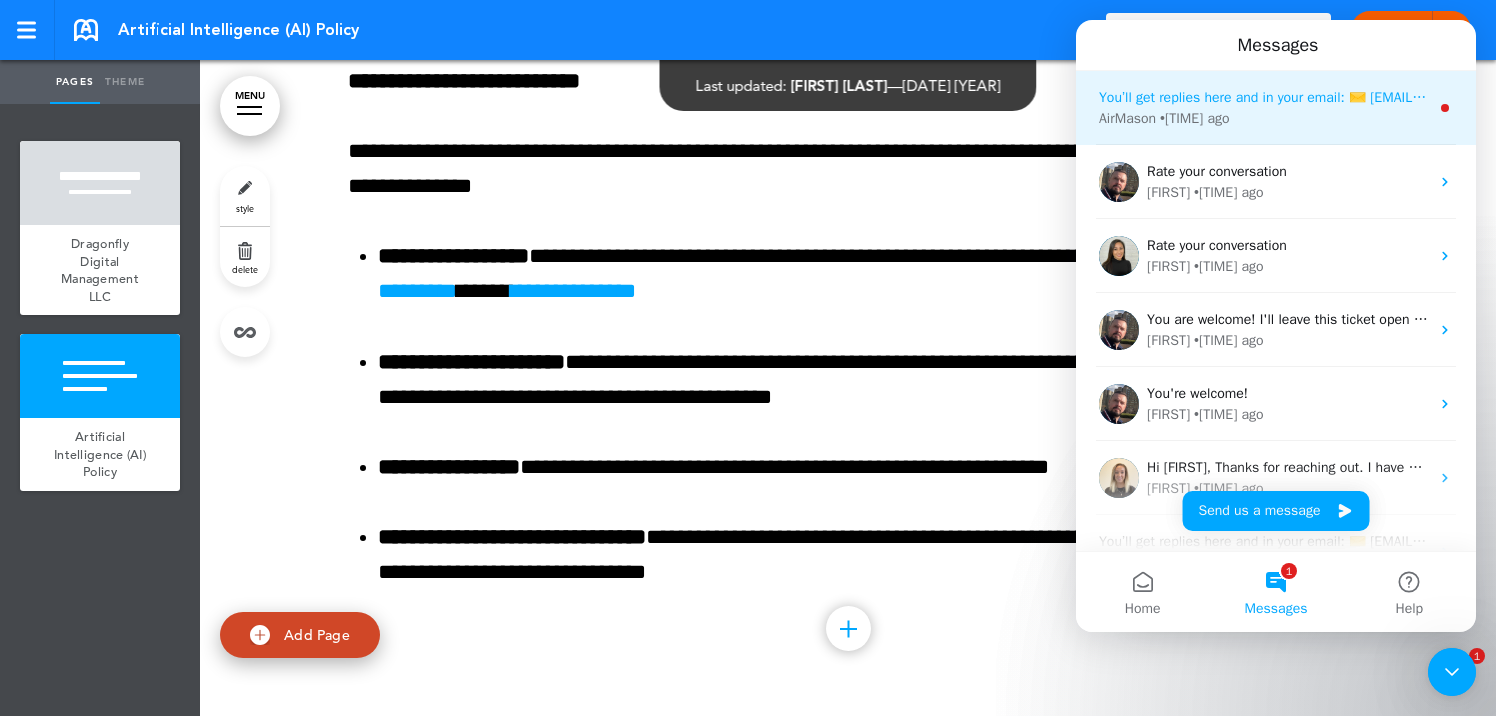 click on "AirMason •  6m ago" at bounding box center (1264, 118) 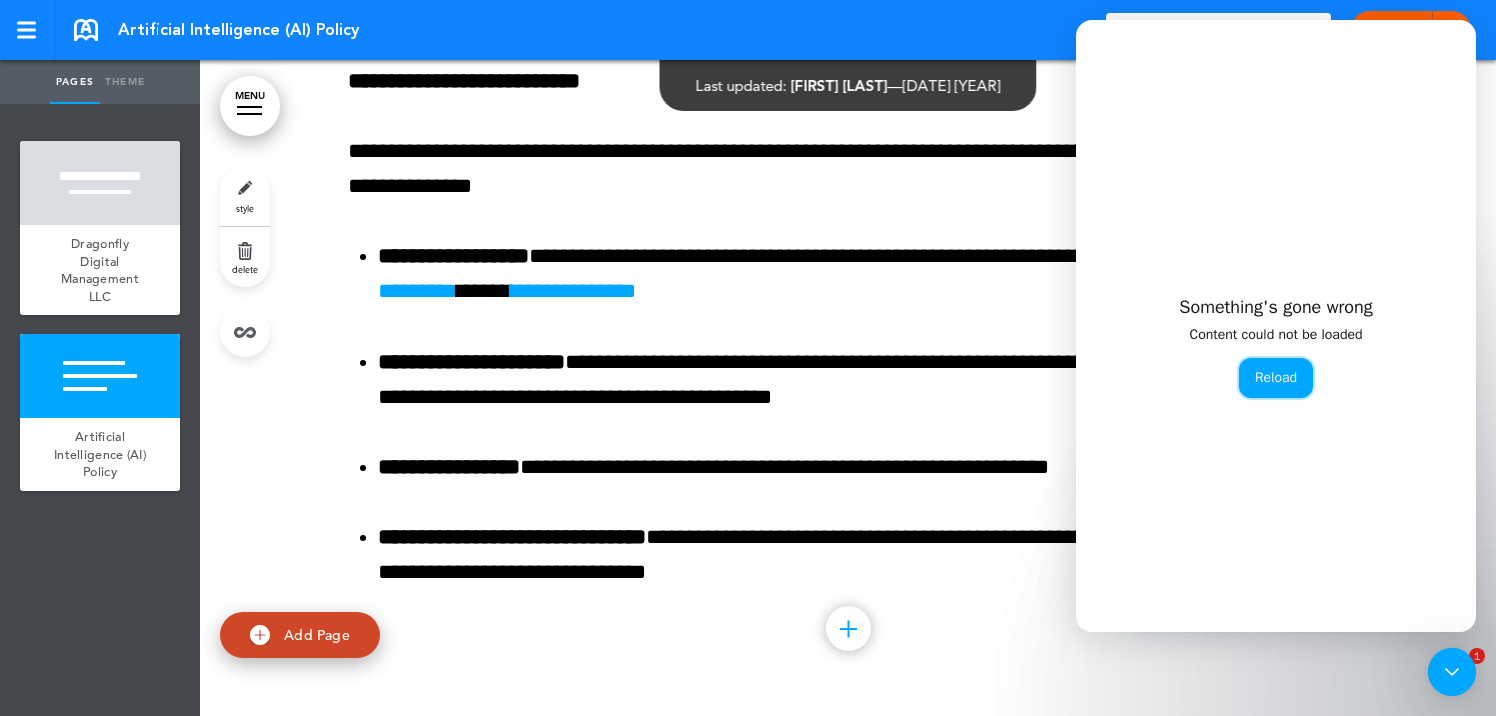 click on "Reload" at bounding box center (1276, 378) 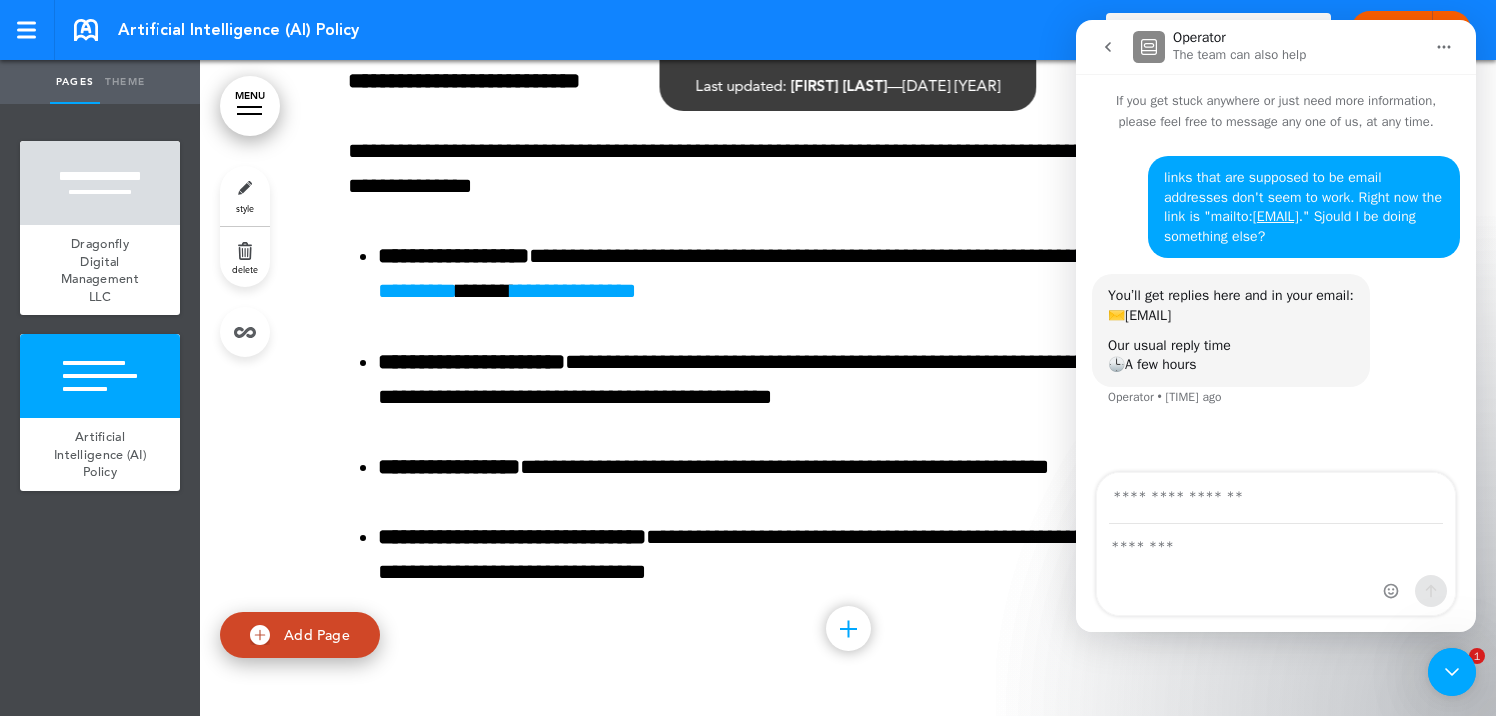 click at bounding box center [1452, 672] 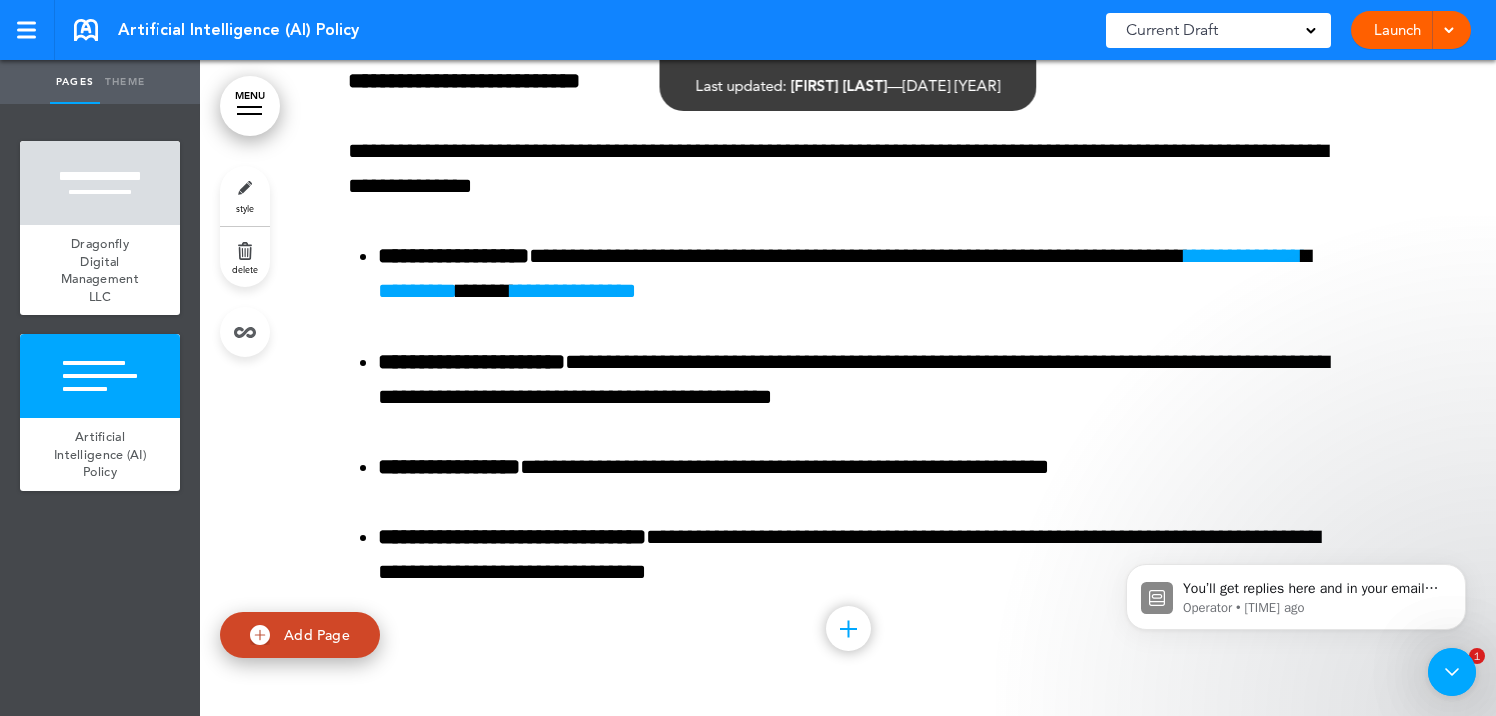 scroll, scrollTop: 0, scrollLeft: 0, axis: both 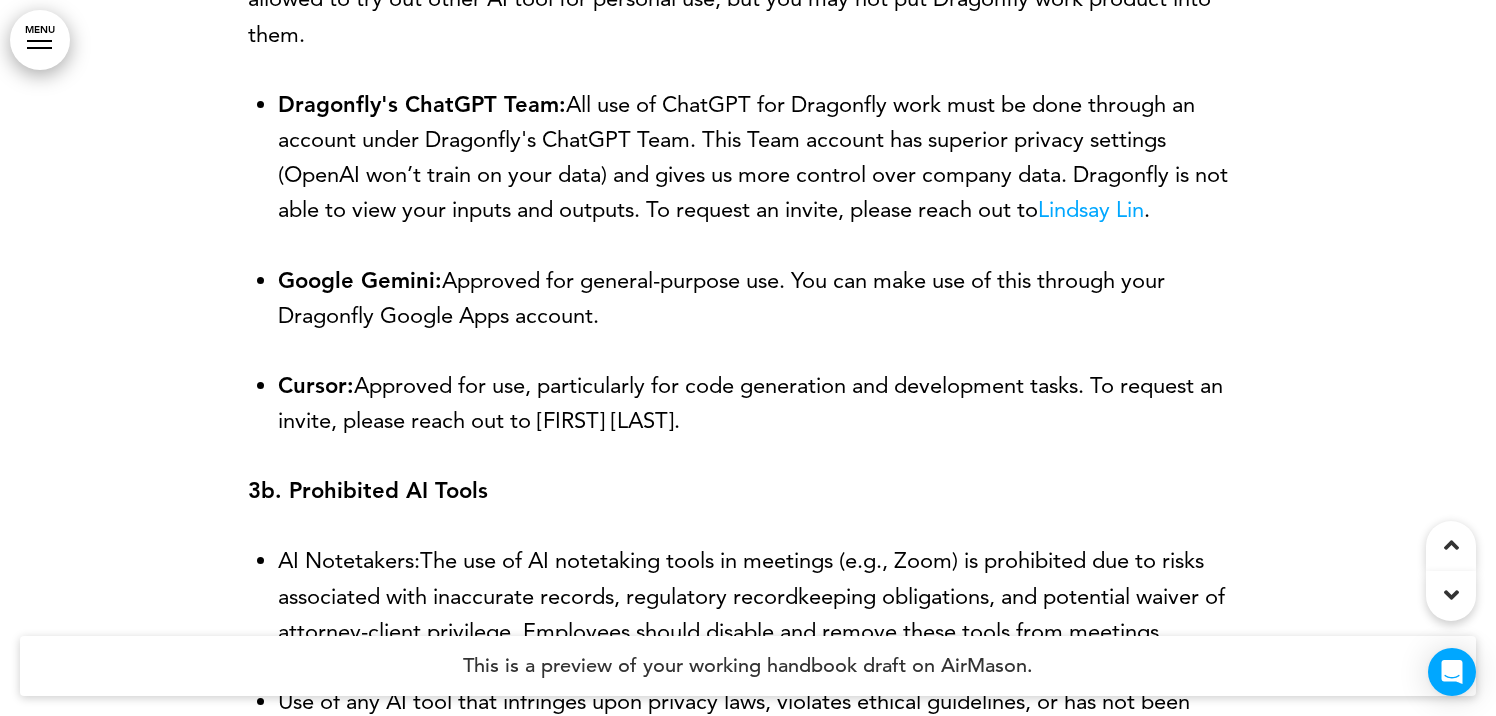 click on "Lindsay Lin" at bounding box center (1091, 209) 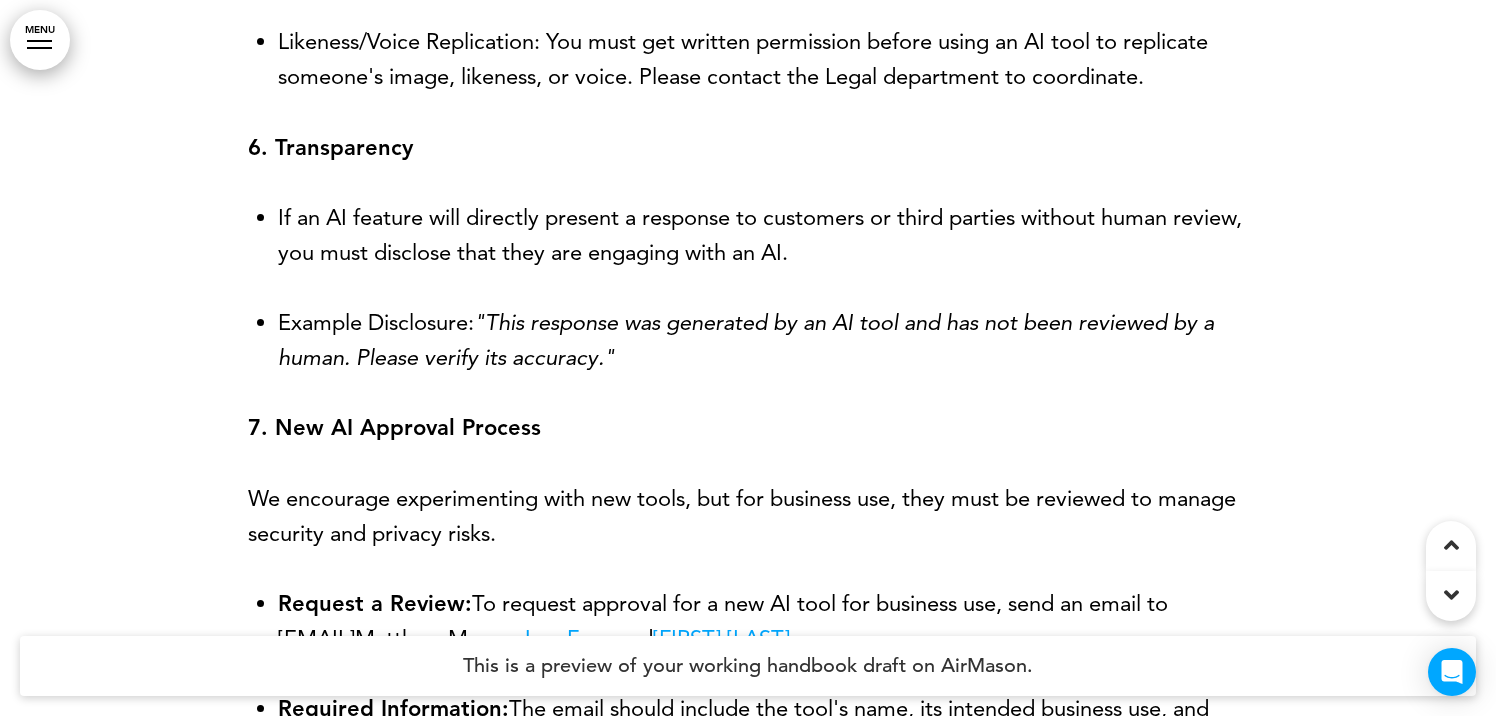 scroll, scrollTop: 5639, scrollLeft: 0, axis: vertical 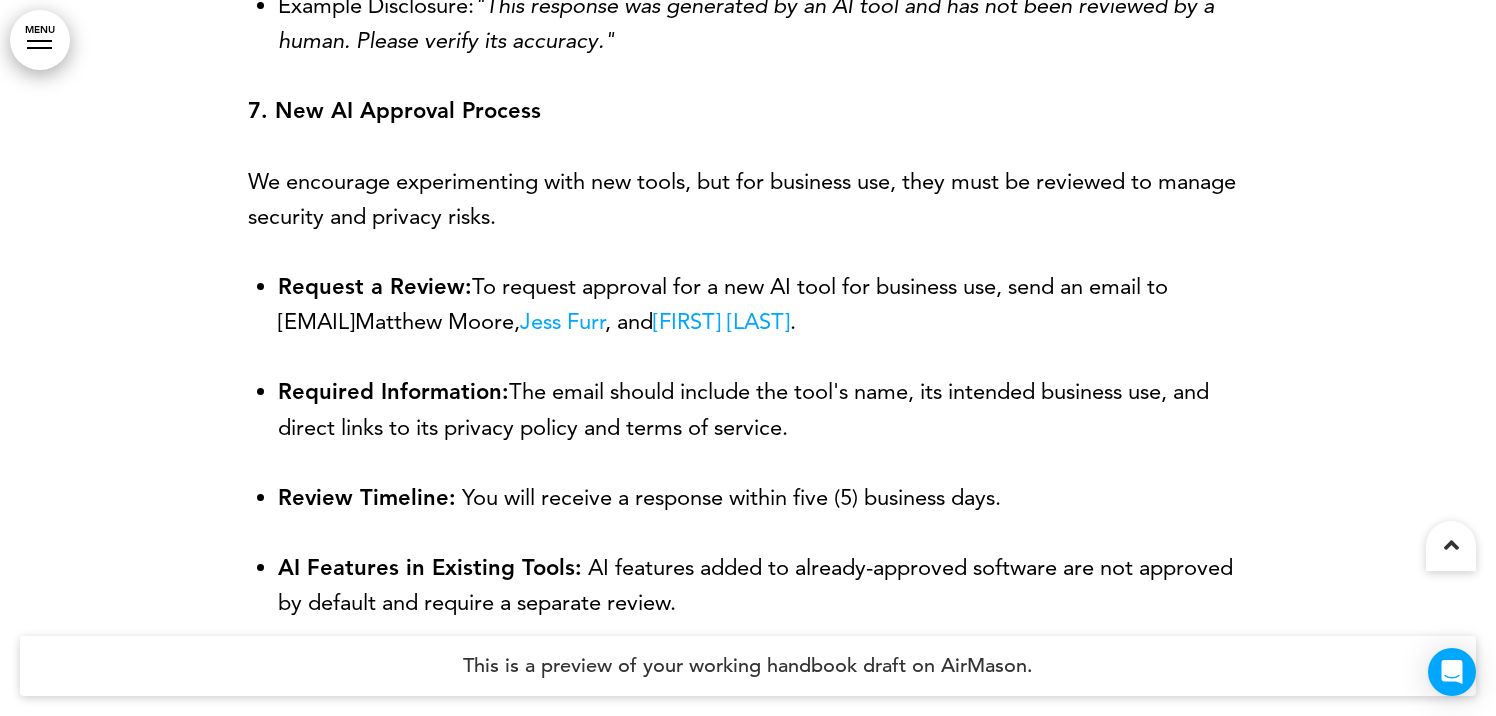 click on "Jess Furr" at bounding box center [562, 321] 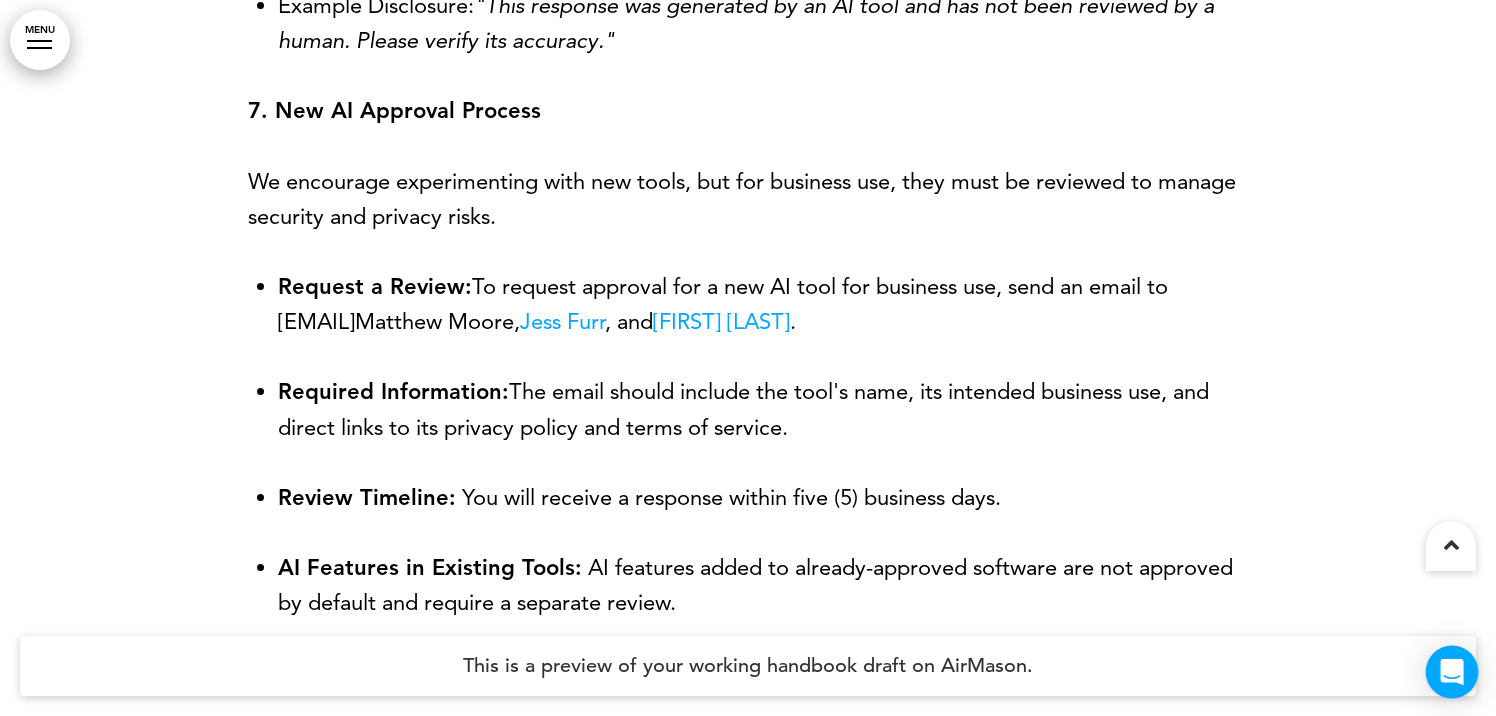 click 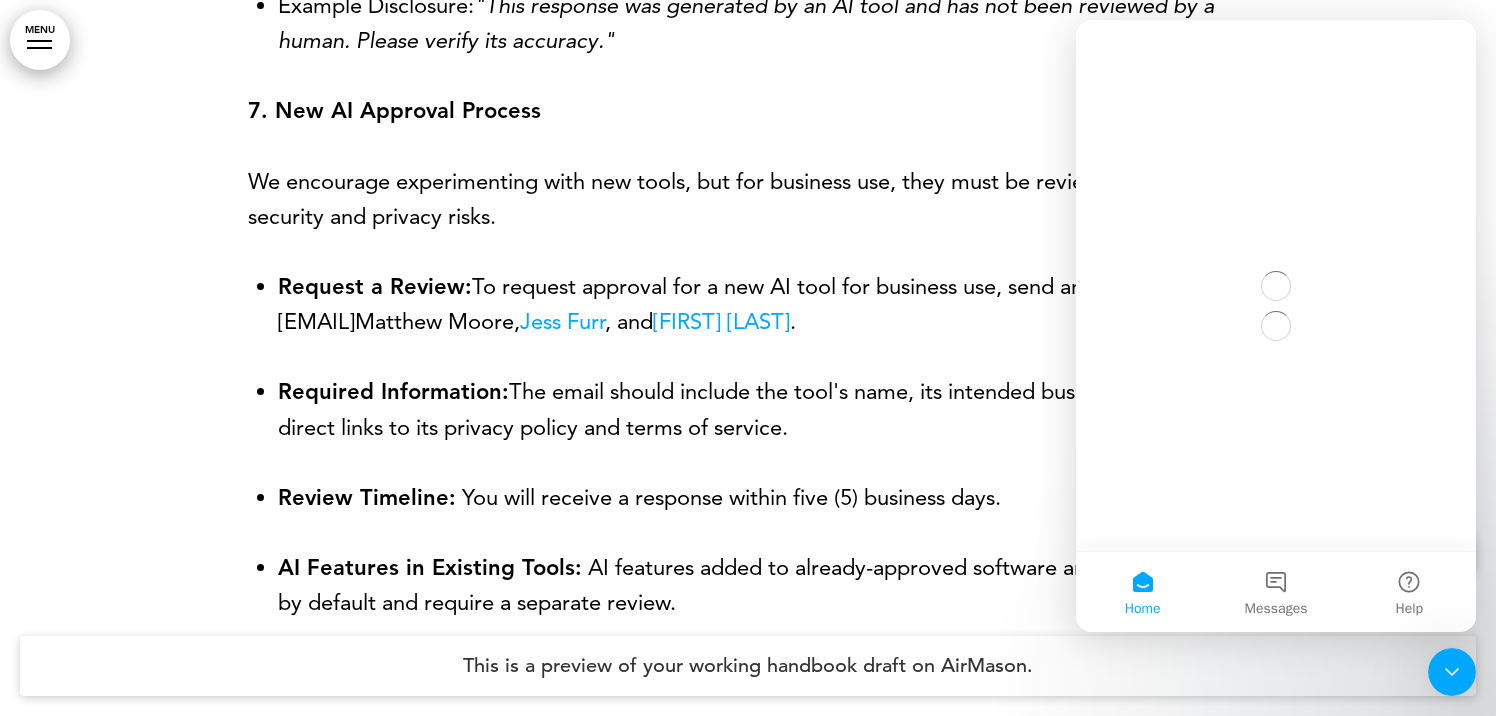 scroll, scrollTop: 0, scrollLeft: 0, axis: both 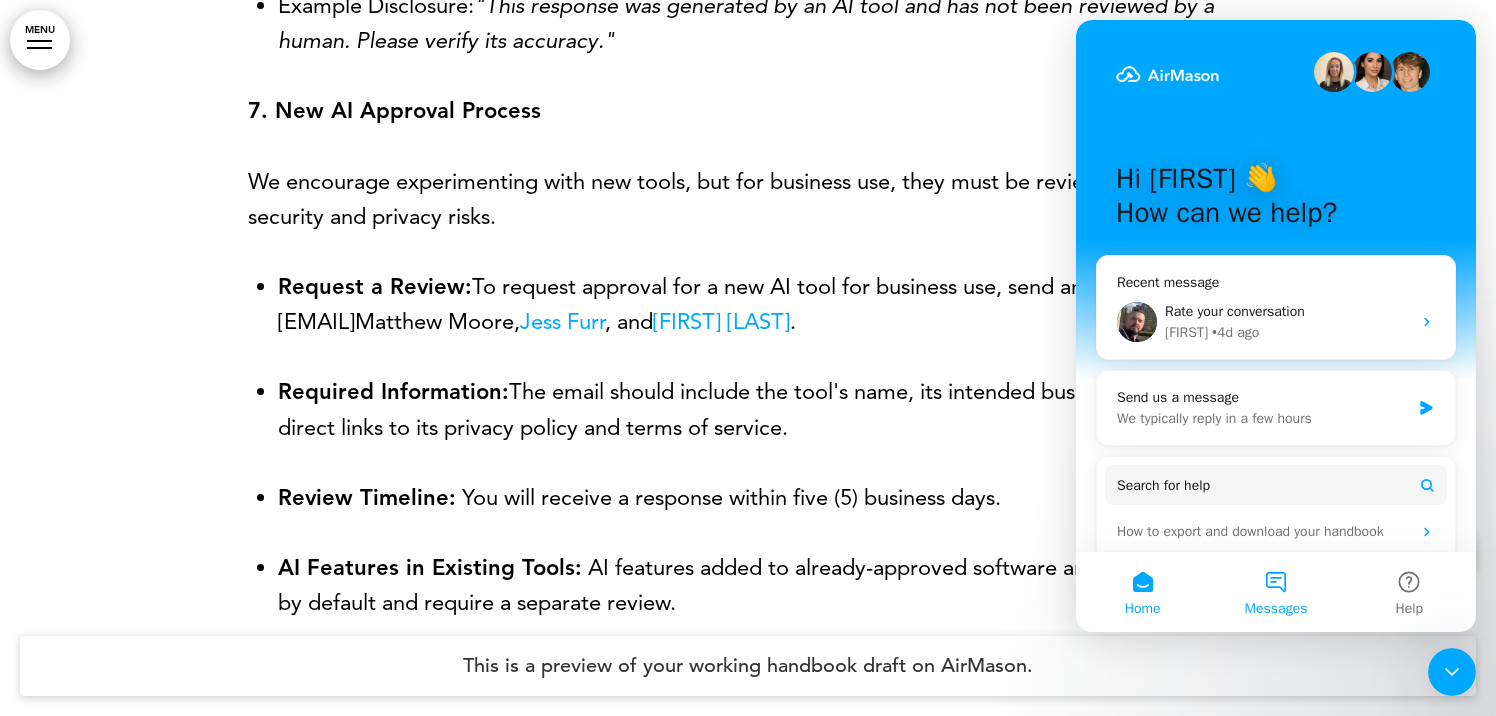 click on "Messages" at bounding box center [1275, 592] 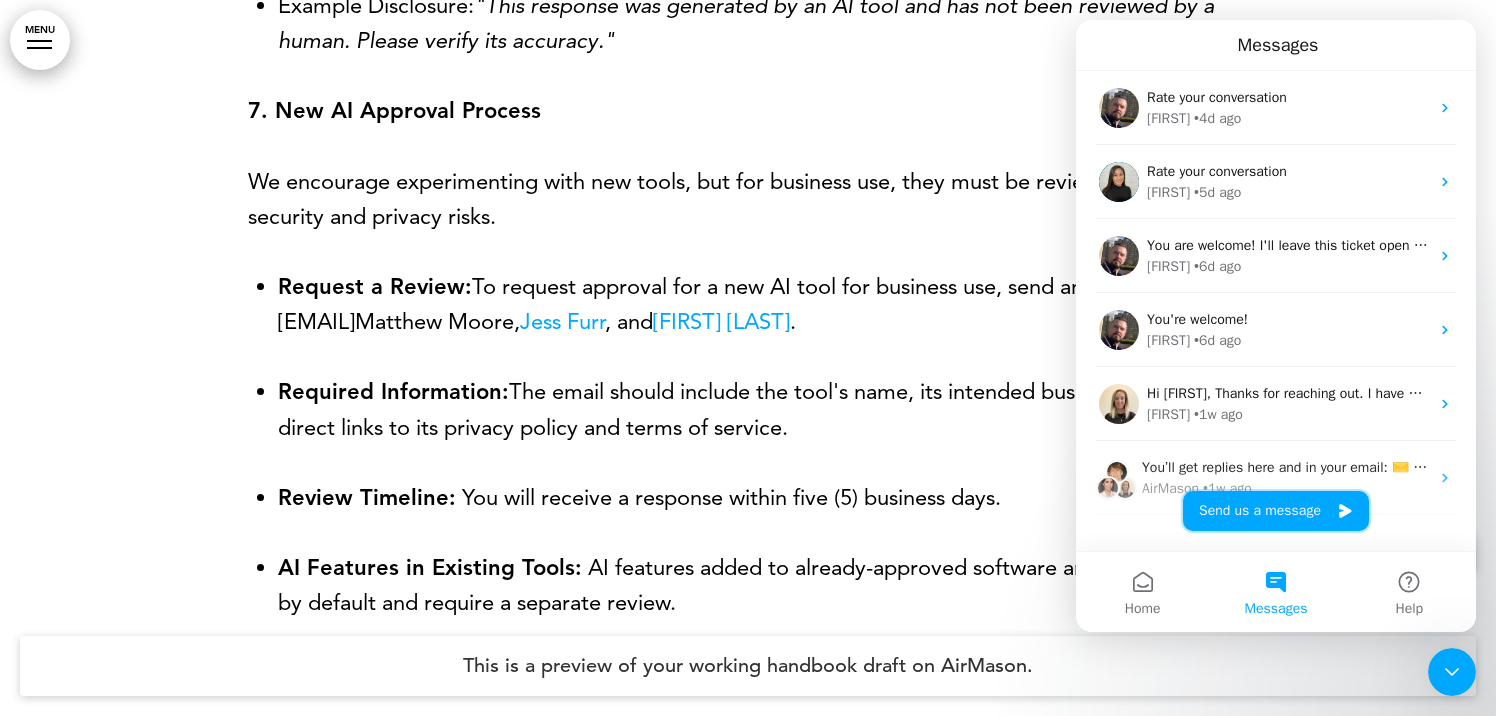click on "Send us a message" at bounding box center [1276, 511] 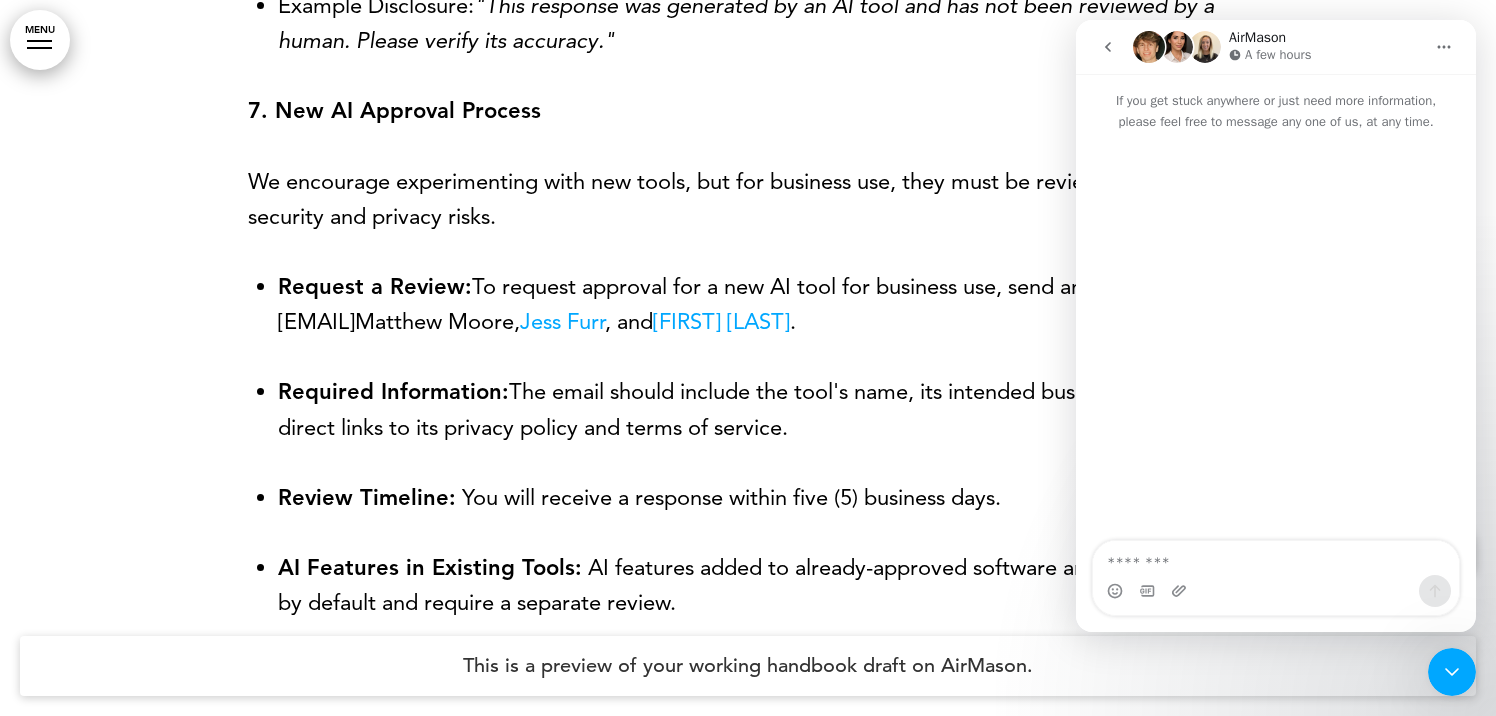 click at bounding box center (1276, 558) 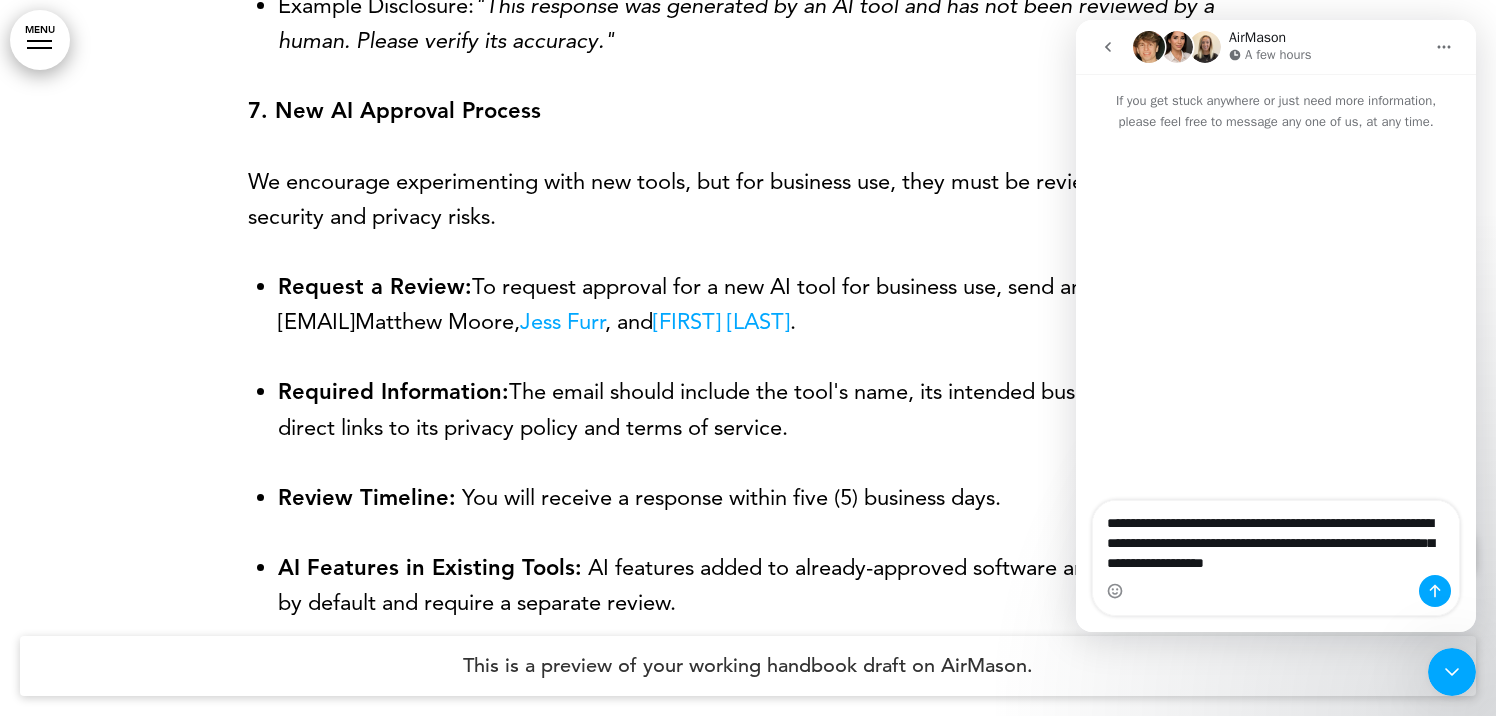 type on "**********" 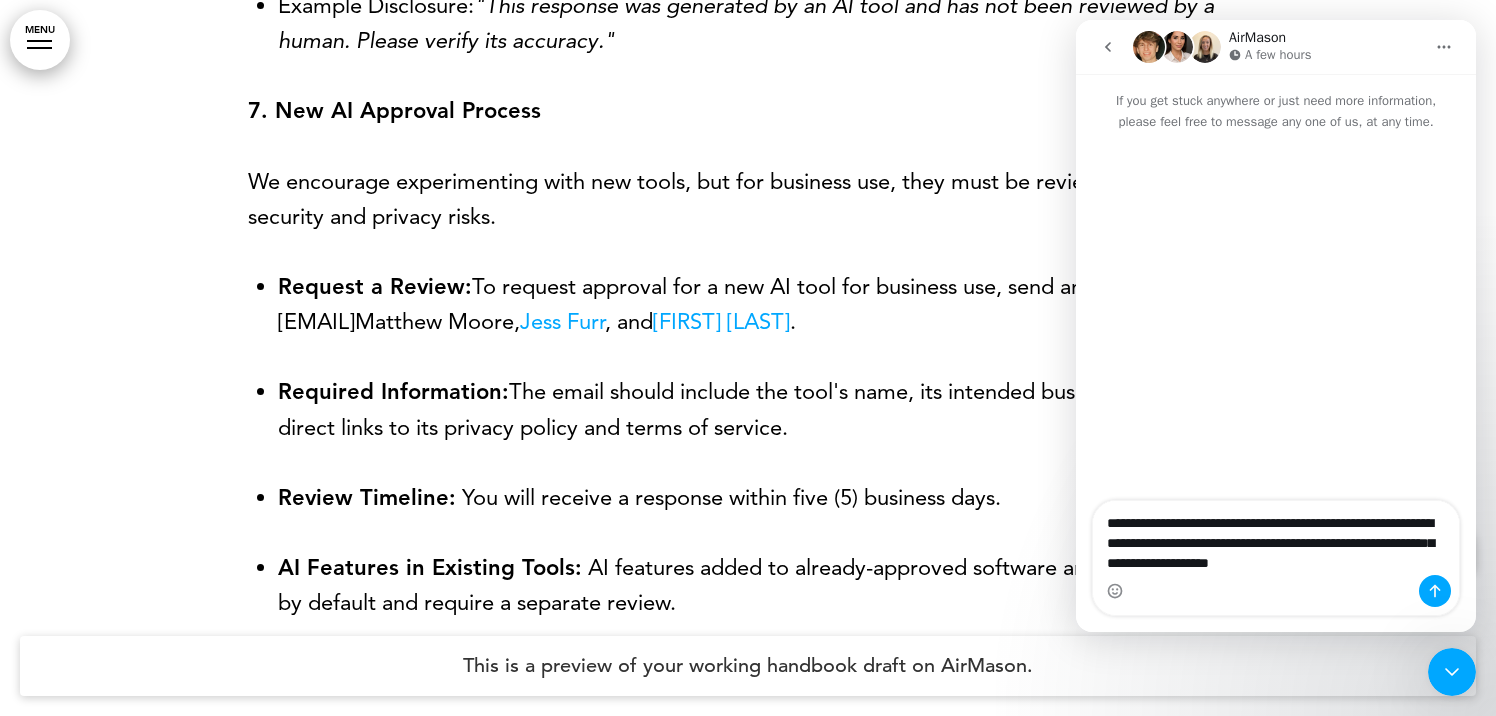 type 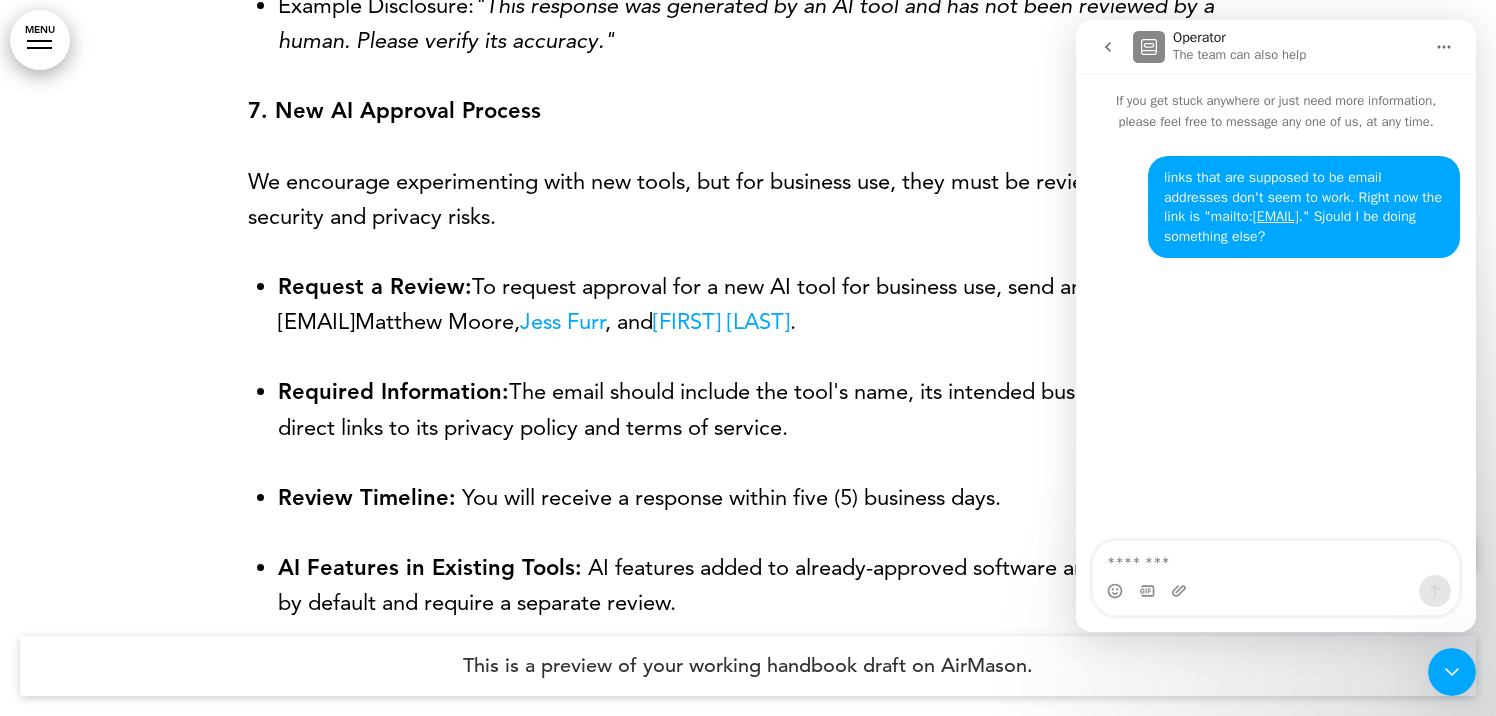 click 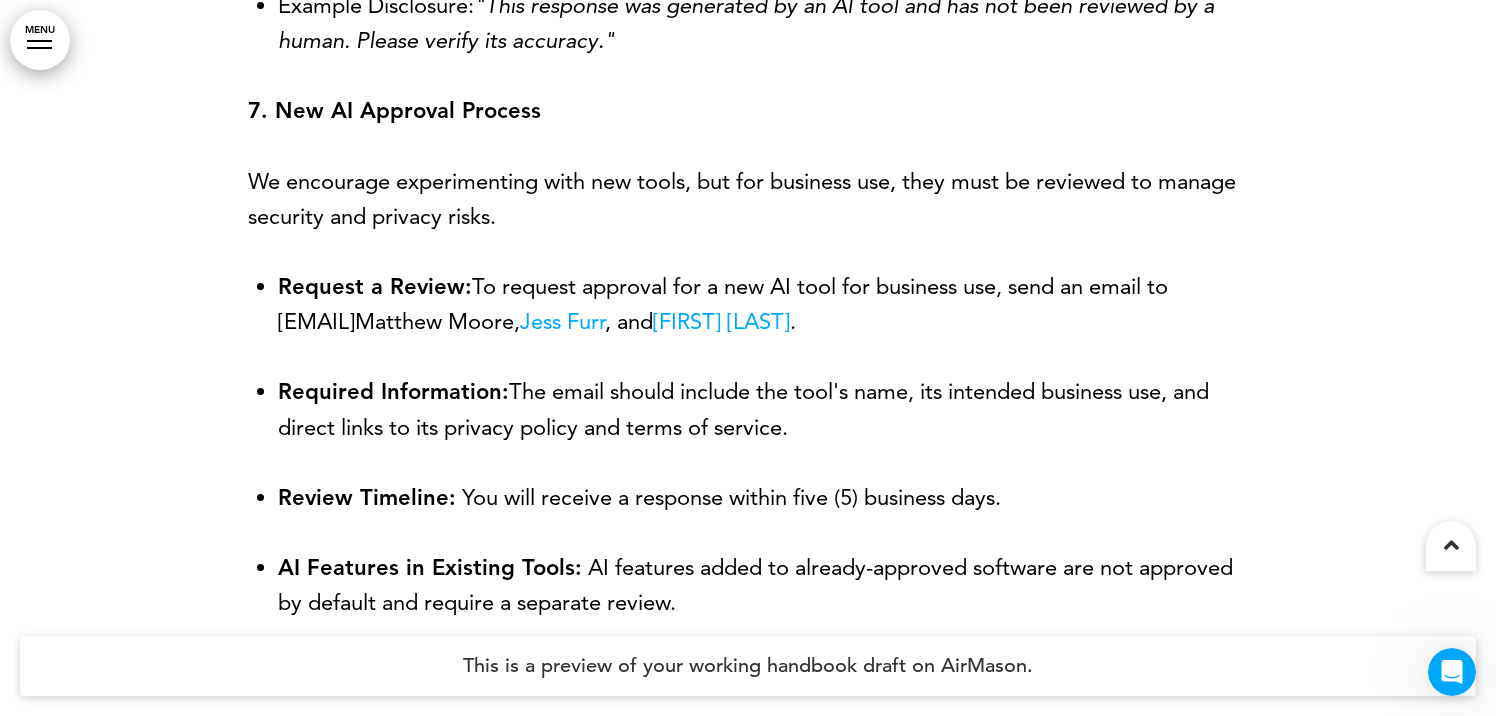 scroll, scrollTop: 0, scrollLeft: 0, axis: both 